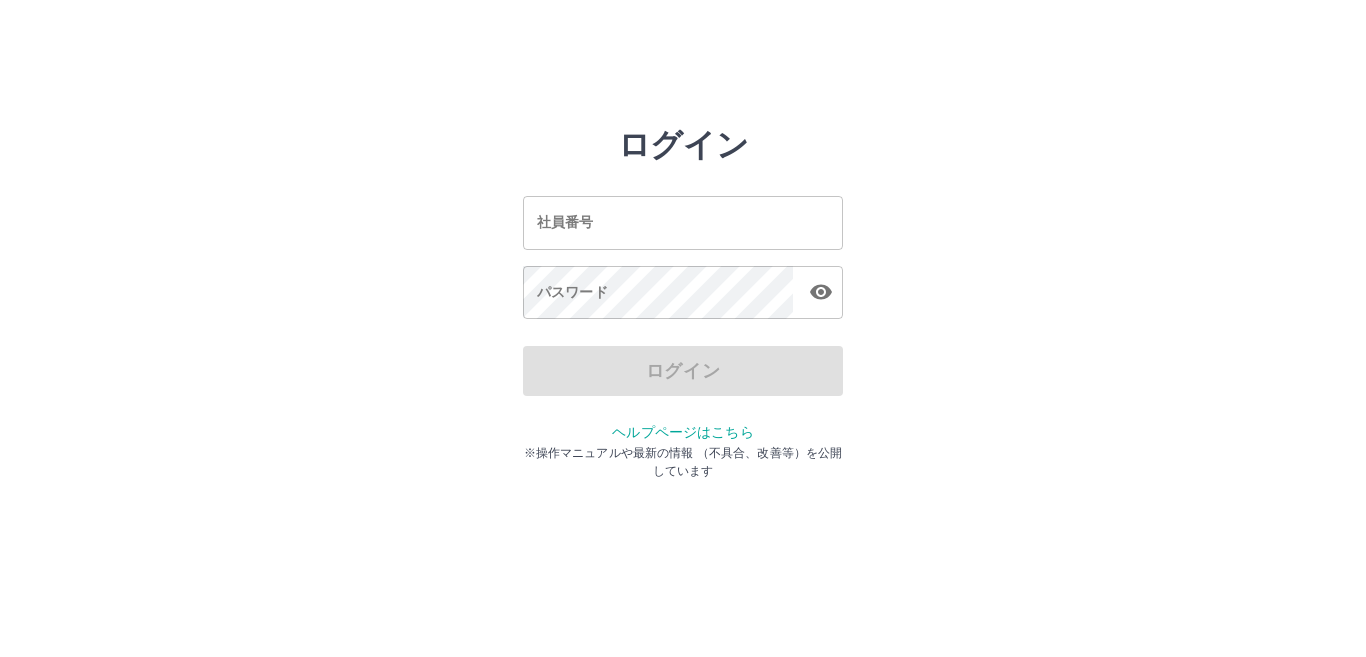 scroll, scrollTop: 0, scrollLeft: 0, axis: both 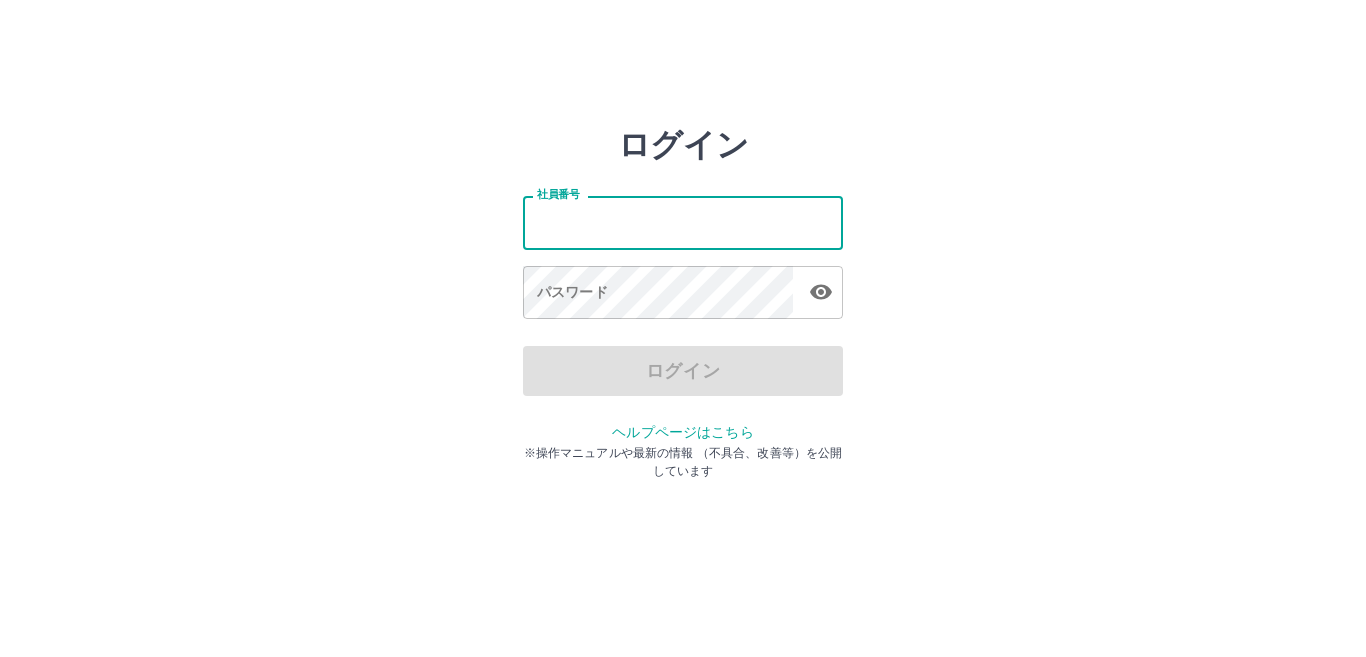 click on "社員番号" at bounding box center [683, 222] 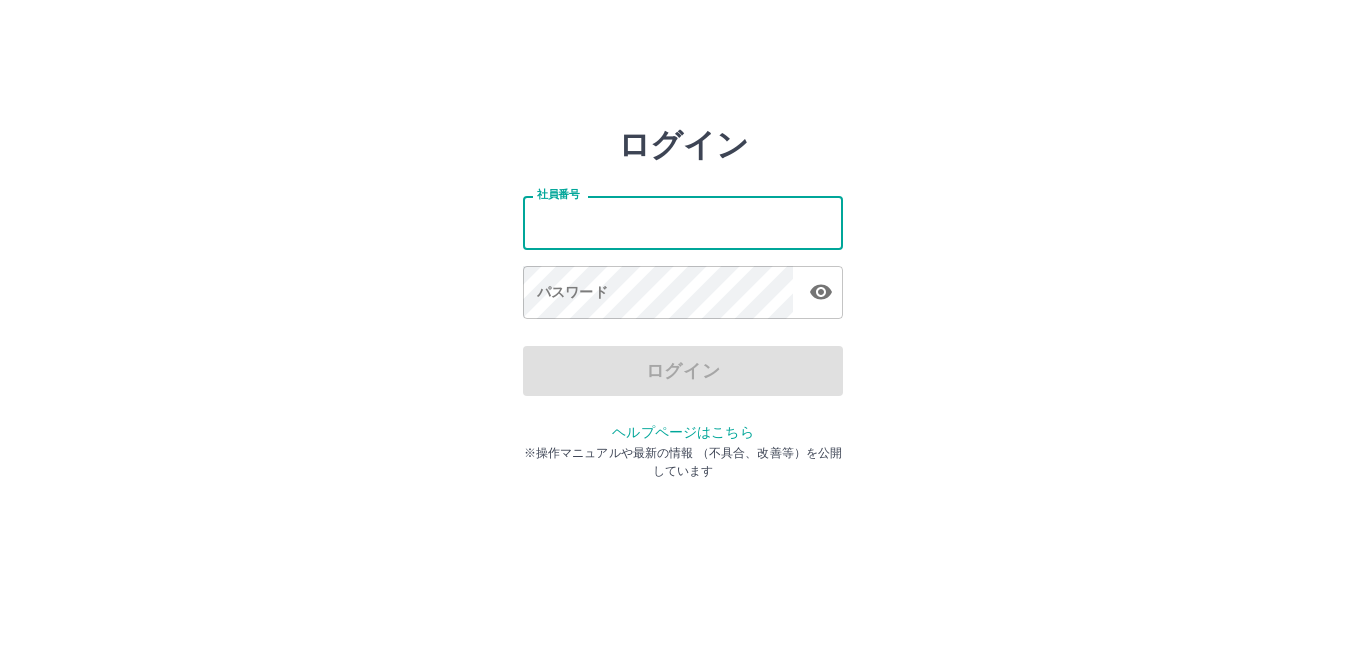 type on "*******" 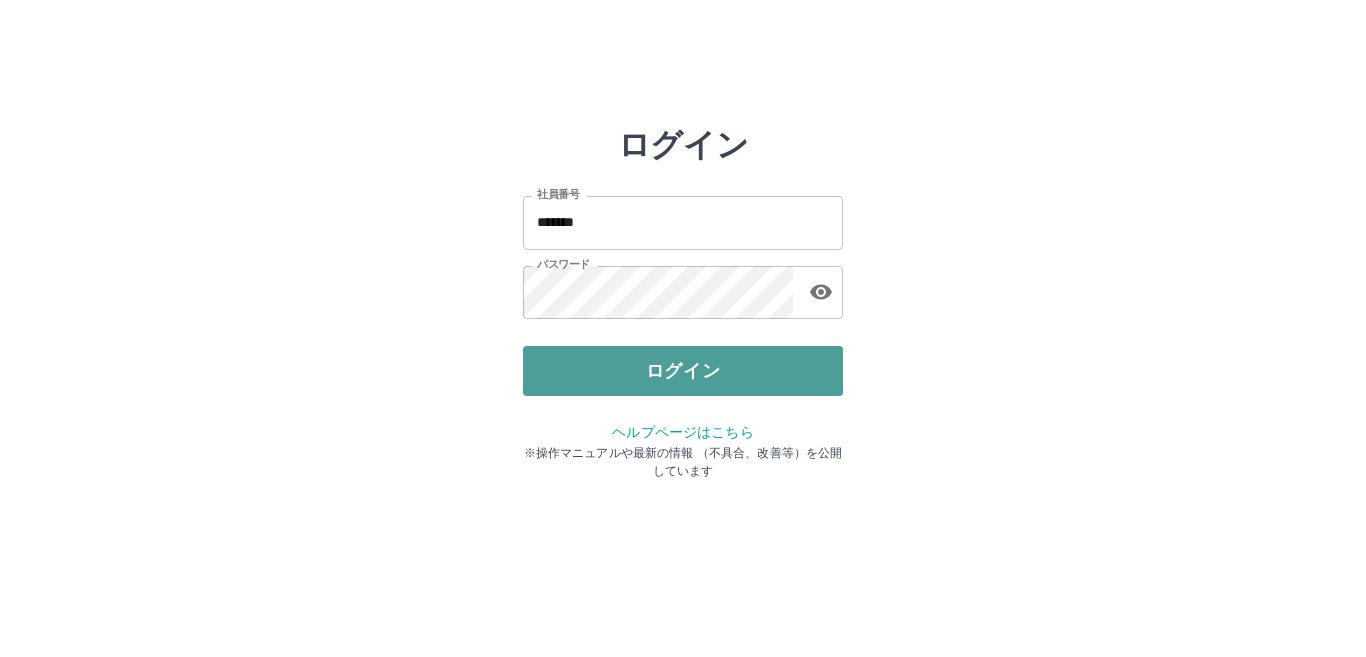 click on "ログイン" at bounding box center [683, 371] 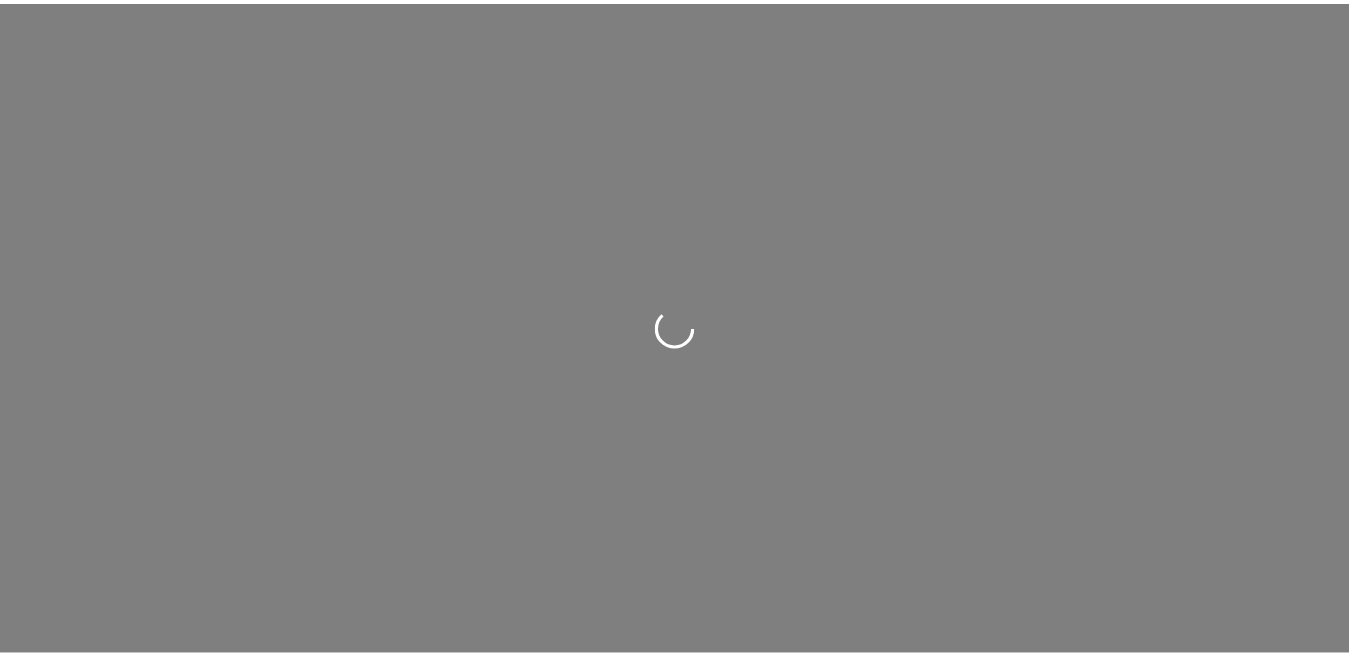 scroll, scrollTop: 0, scrollLeft: 0, axis: both 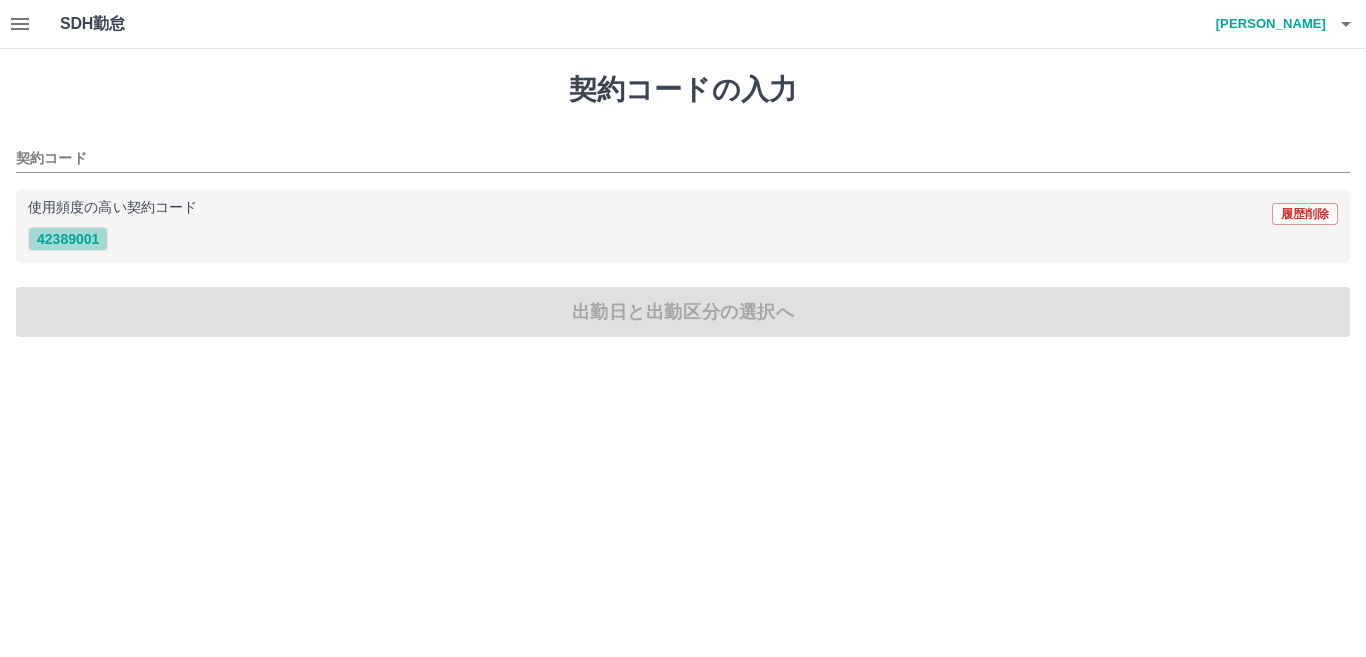 click on "42389001" at bounding box center (68, 239) 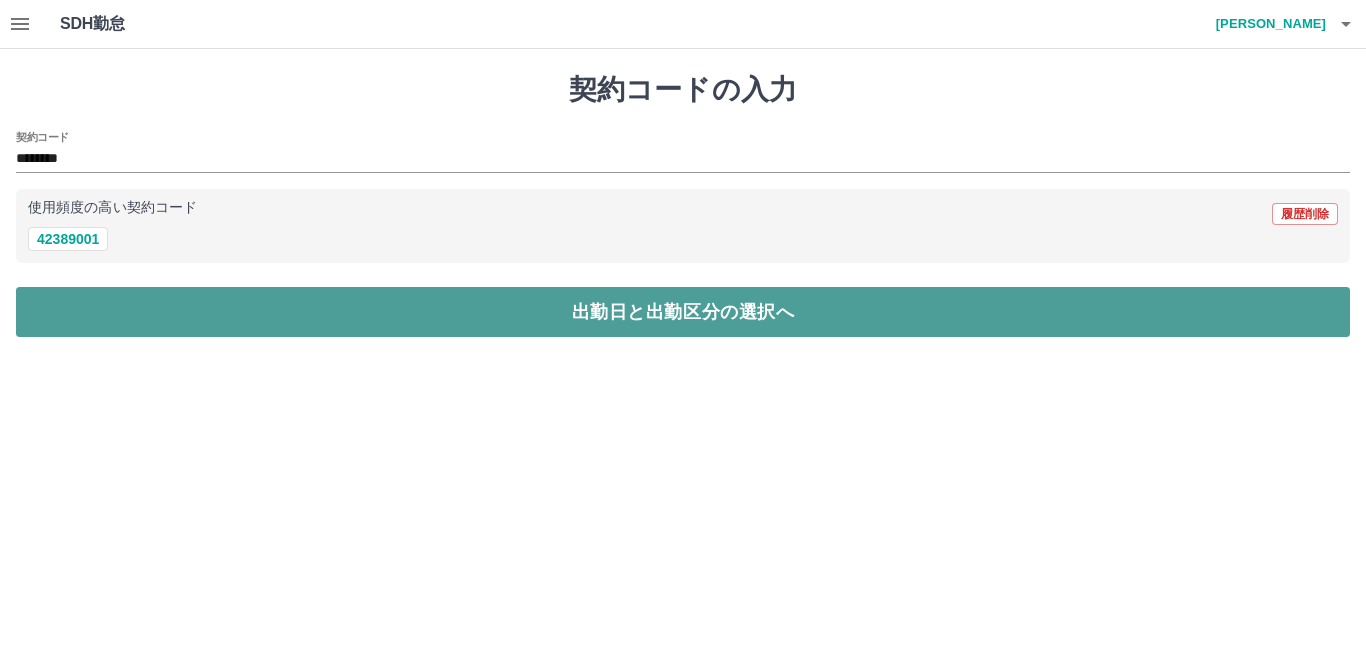 click on "出勤日と出勤区分の選択へ" at bounding box center (683, 312) 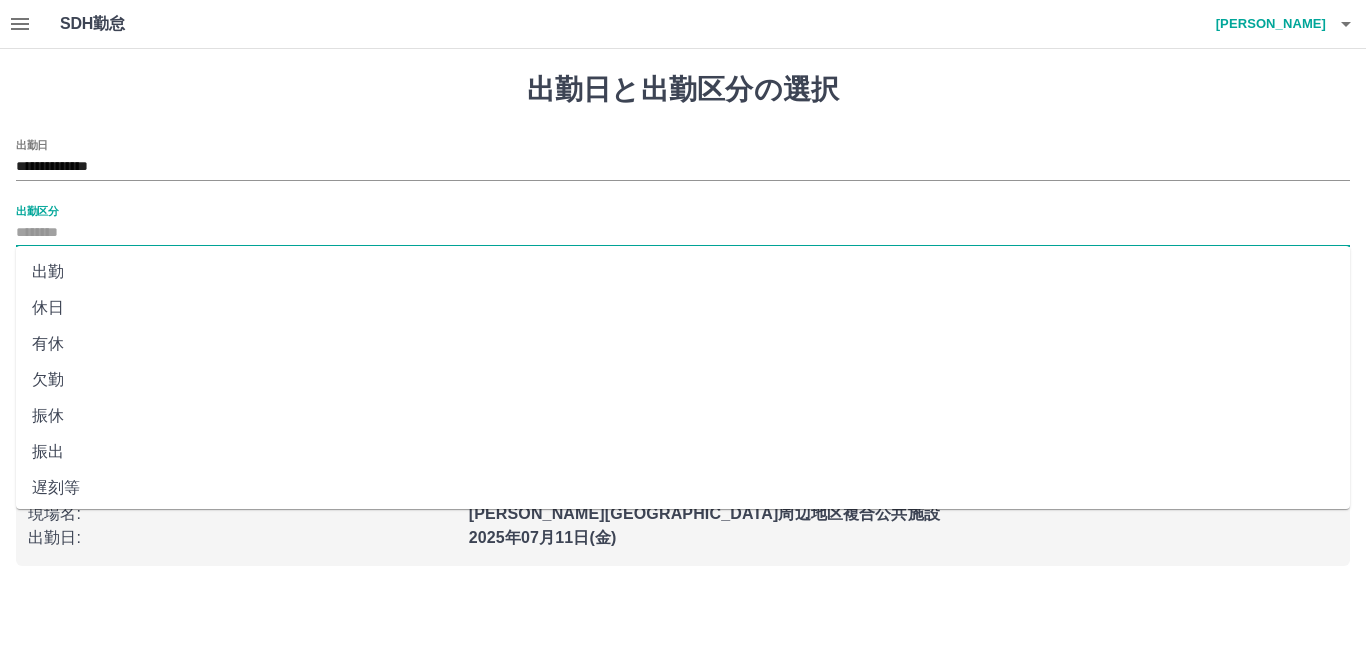 click on "出勤区分" at bounding box center [683, 233] 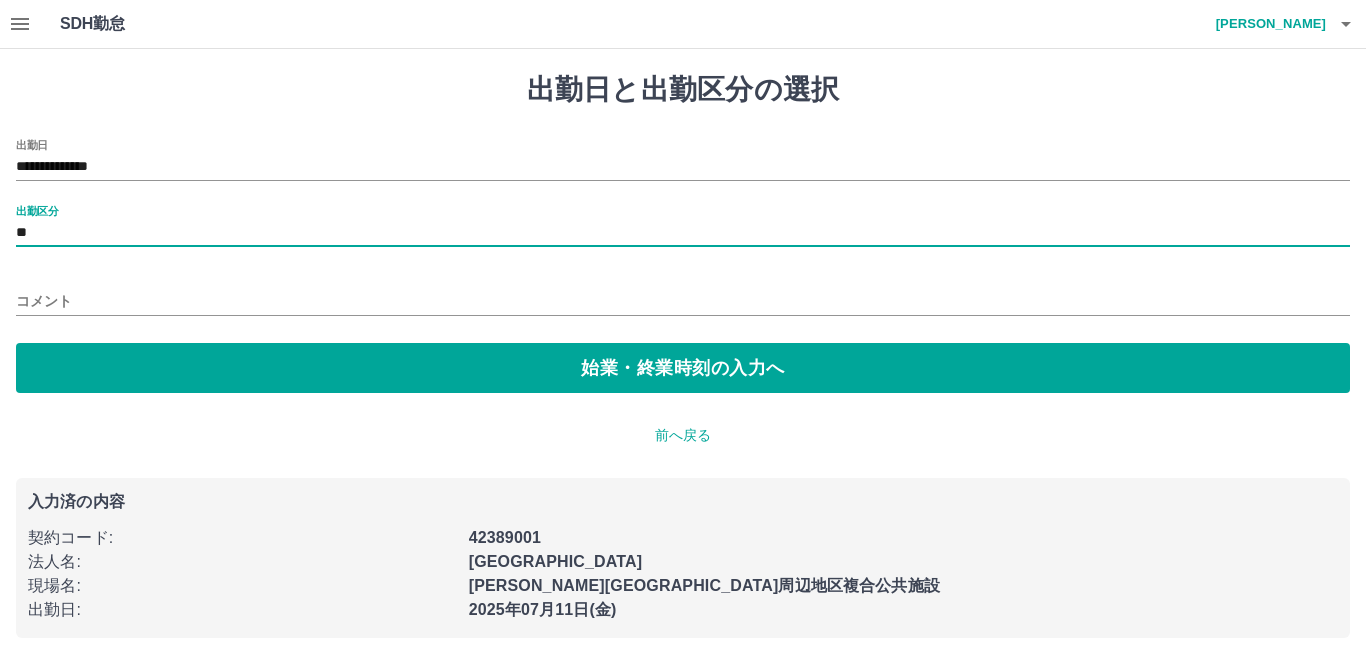 type on "**" 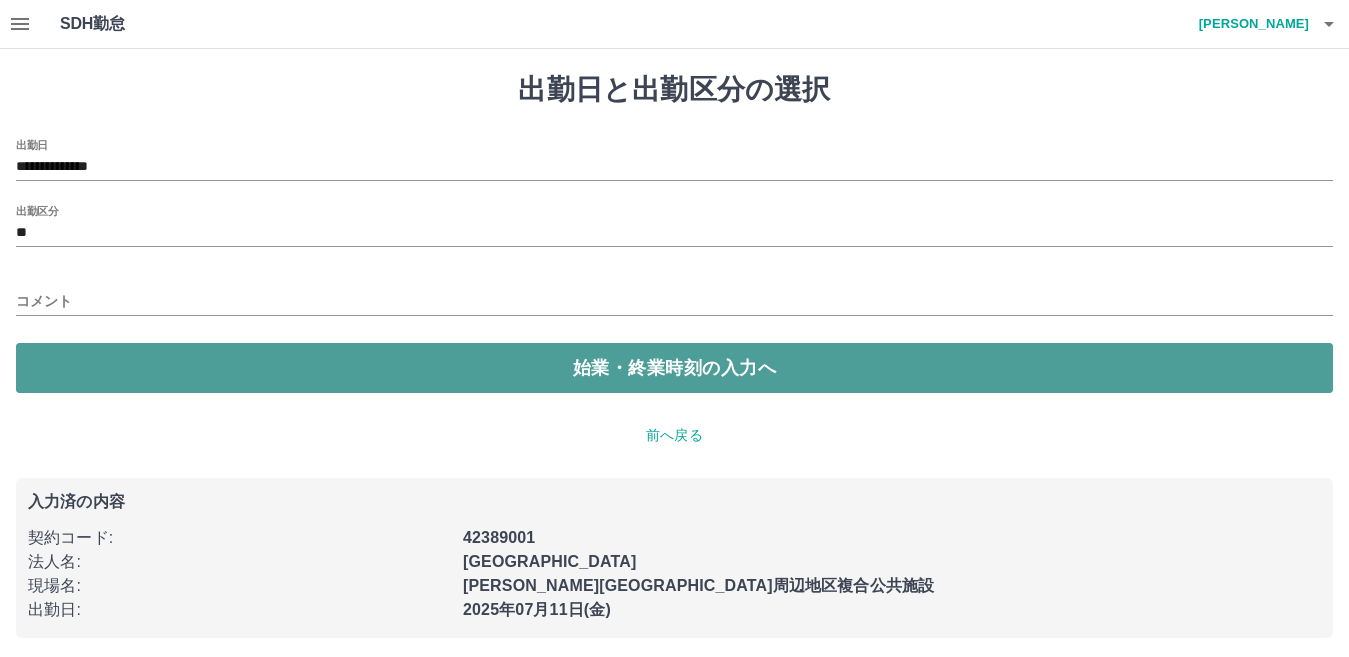 click on "始業・終業時刻の入力へ" at bounding box center [674, 368] 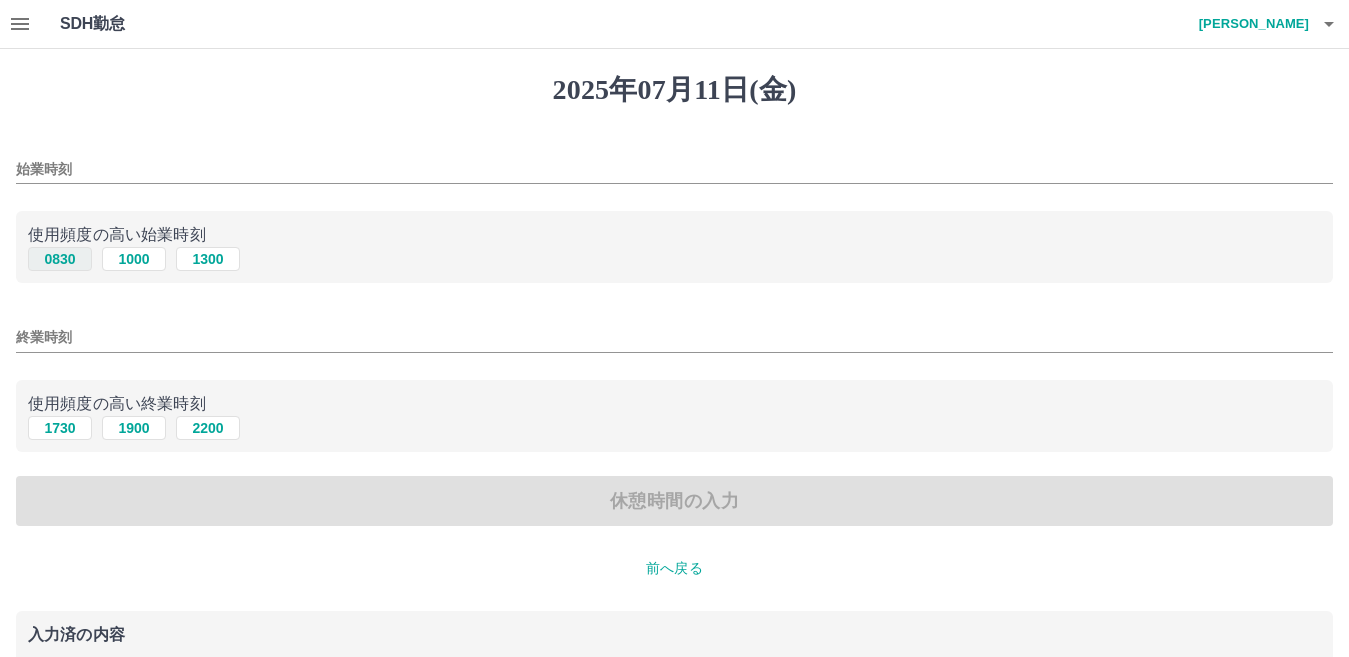 click on "0830" at bounding box center (60, 259) 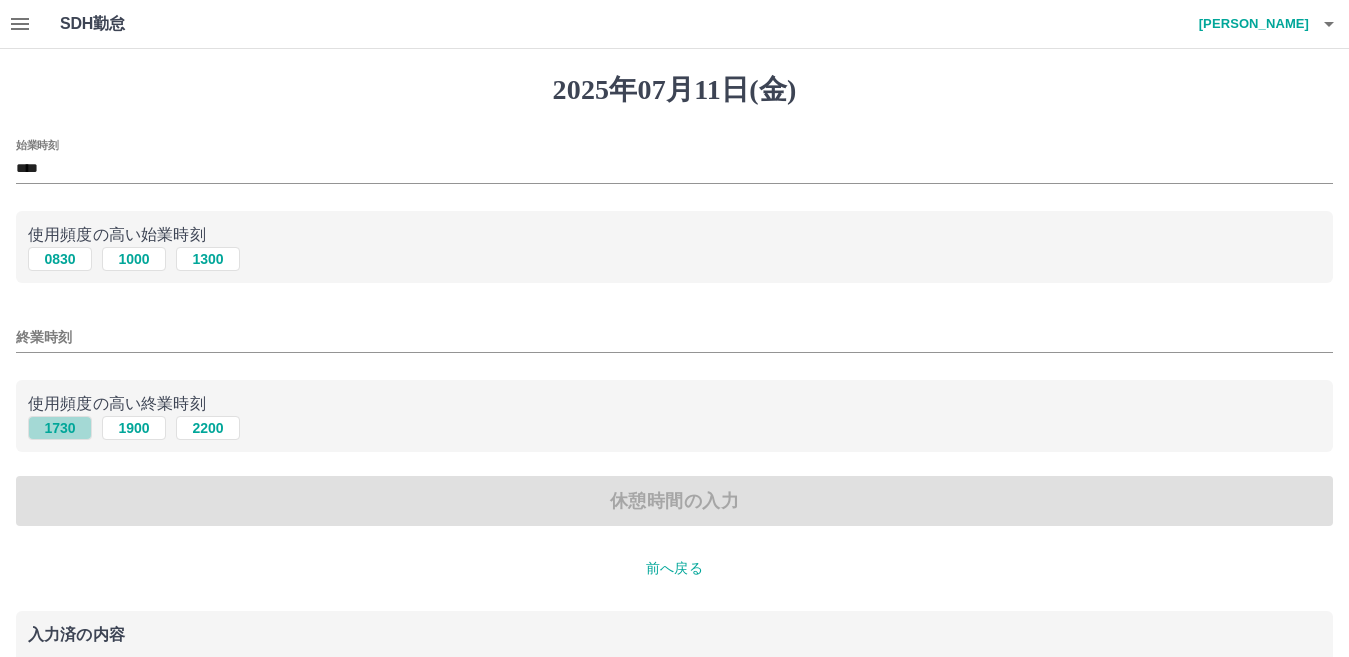 click on "1730" at bounding box center (60, 428) 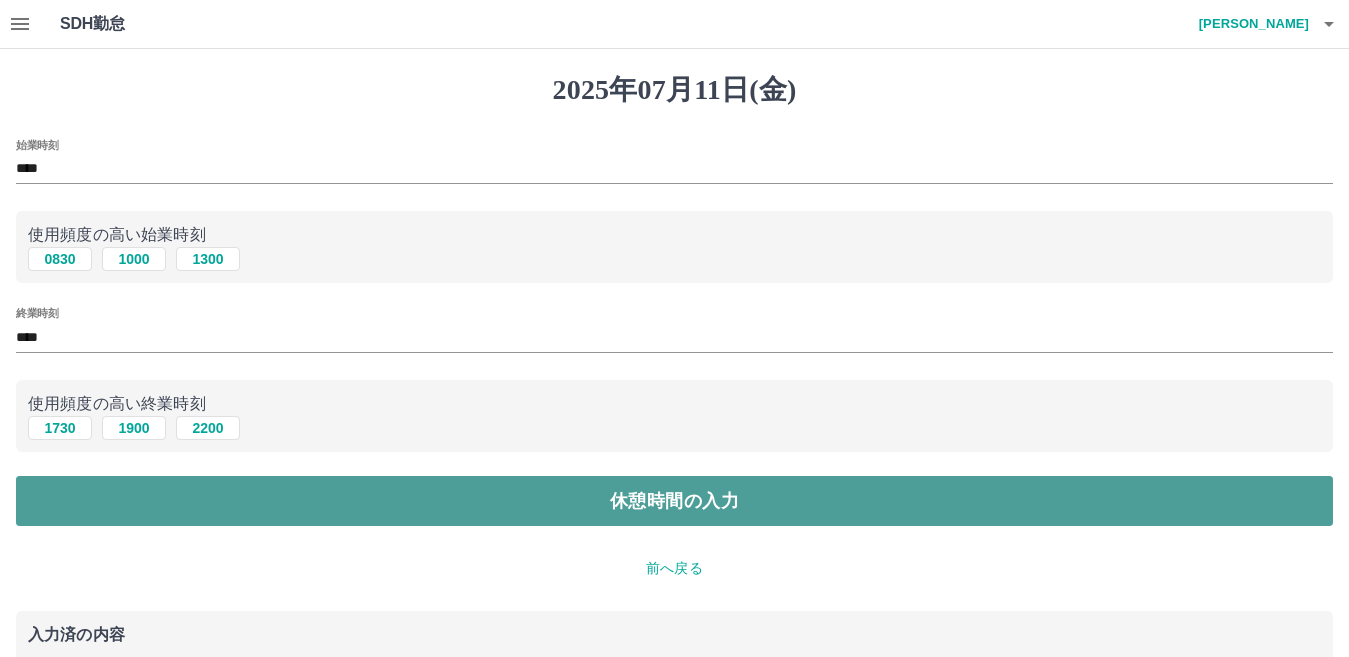 click on "休憩時間の入力" at bounding box center [674, 501] 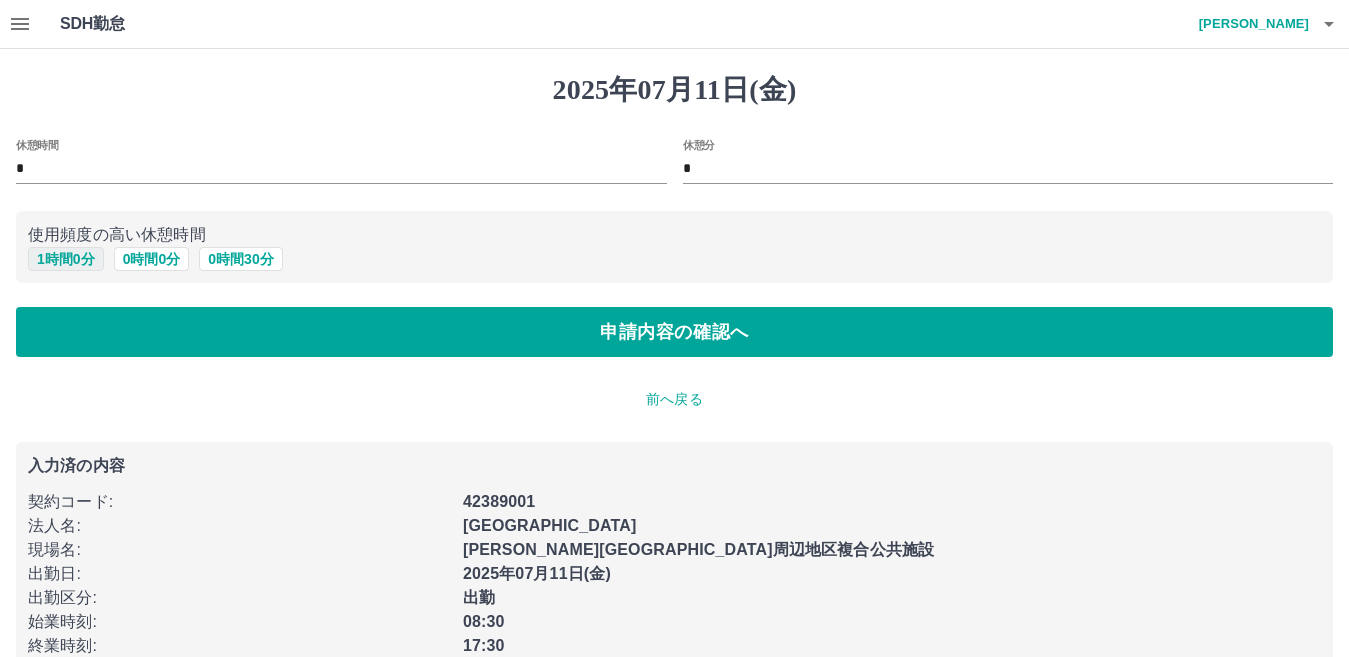 click on "1 時間 0 分" at bounding box center [66, 259] 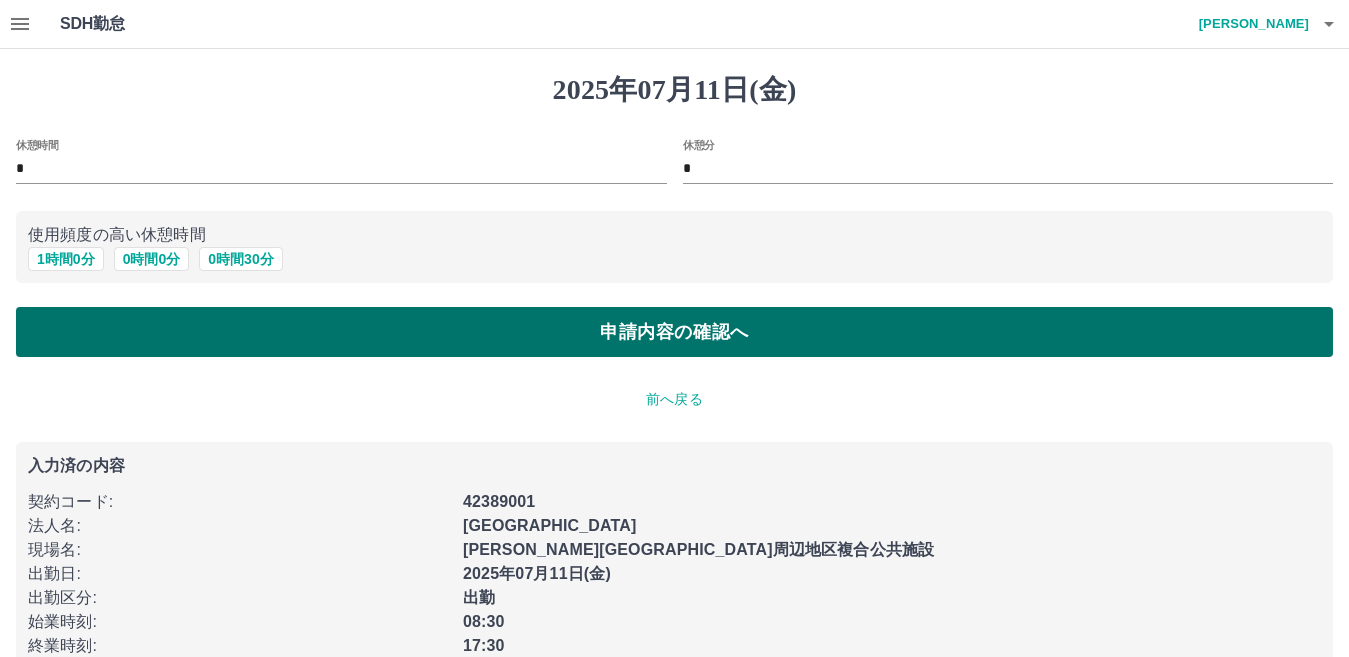click on "申請内容の確認へ" at bounding box center (674, 332) 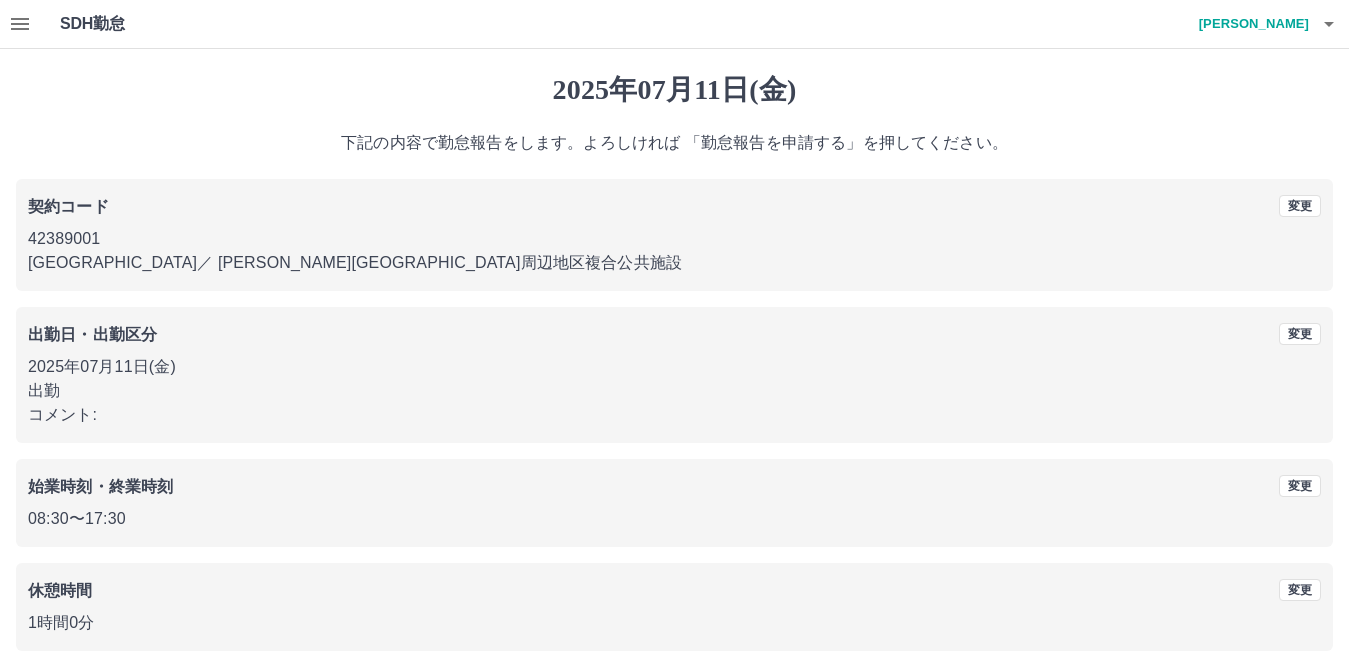 scroll, scrollTop: 91, scrollLeft: 0, axis: vertical 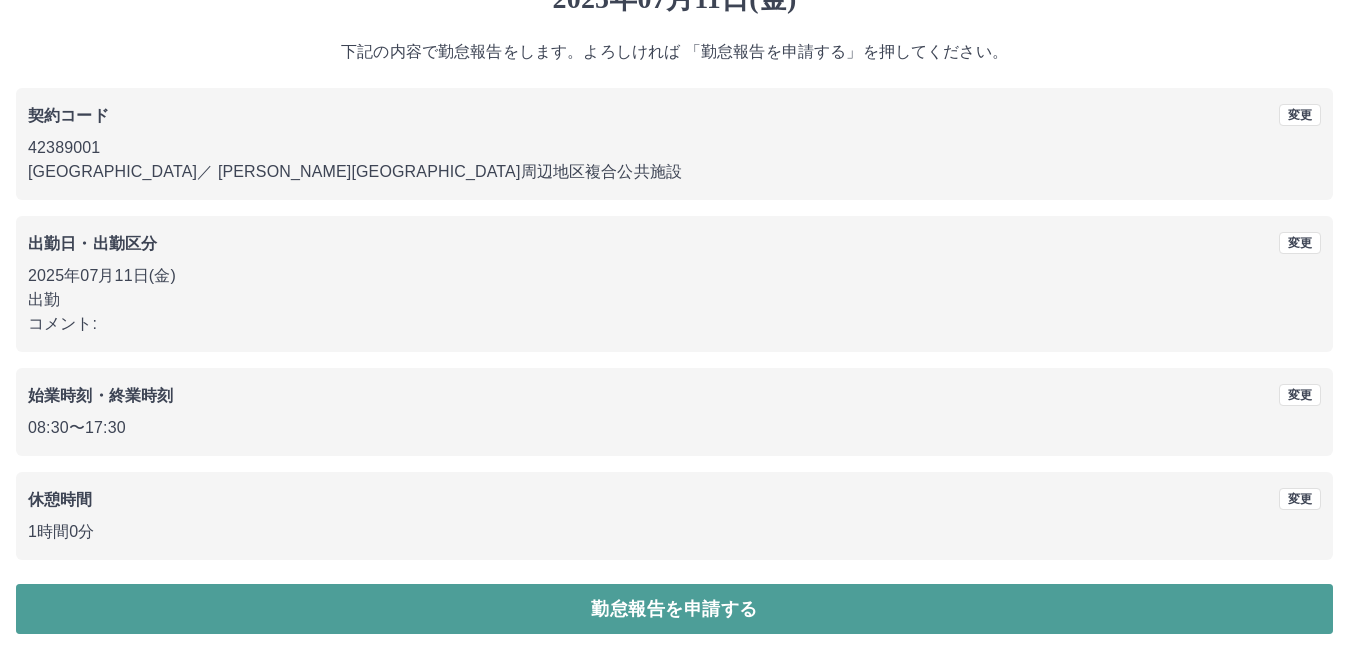 click on "勤怠報告を申請する" at bounding box center [674, 609] 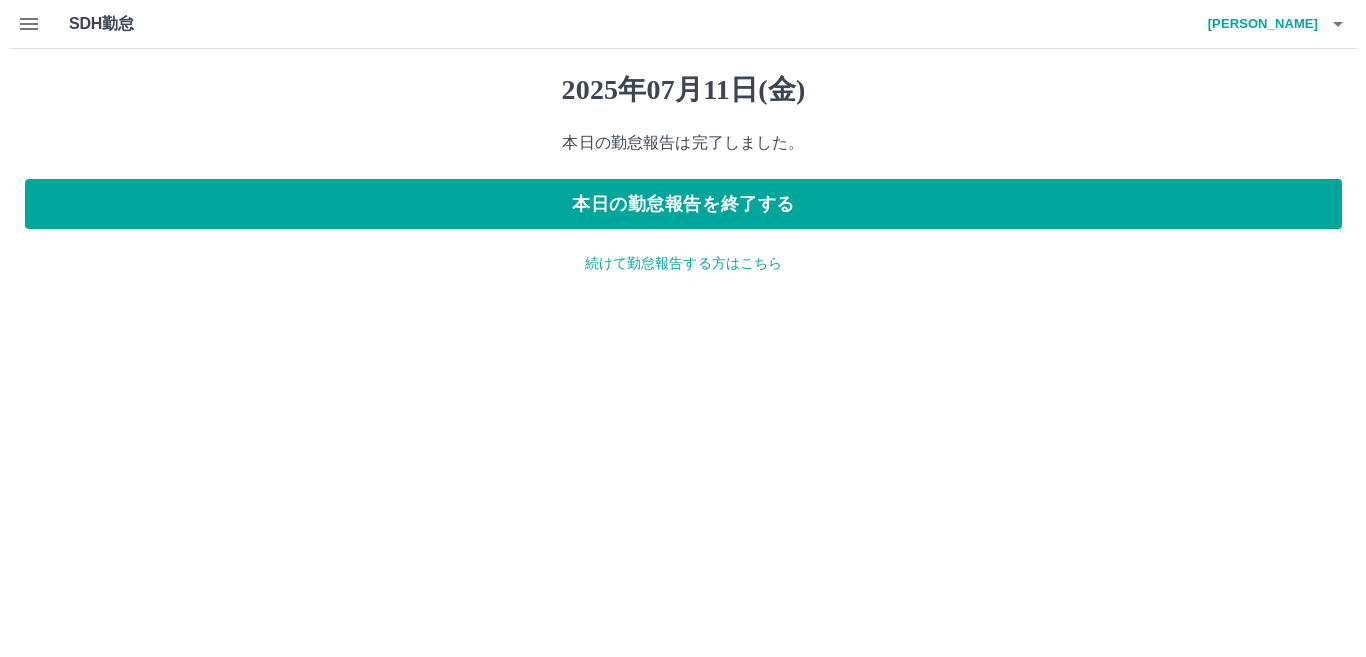 scroll, scrollTop: 0, scrollLeft: 0, axis: both 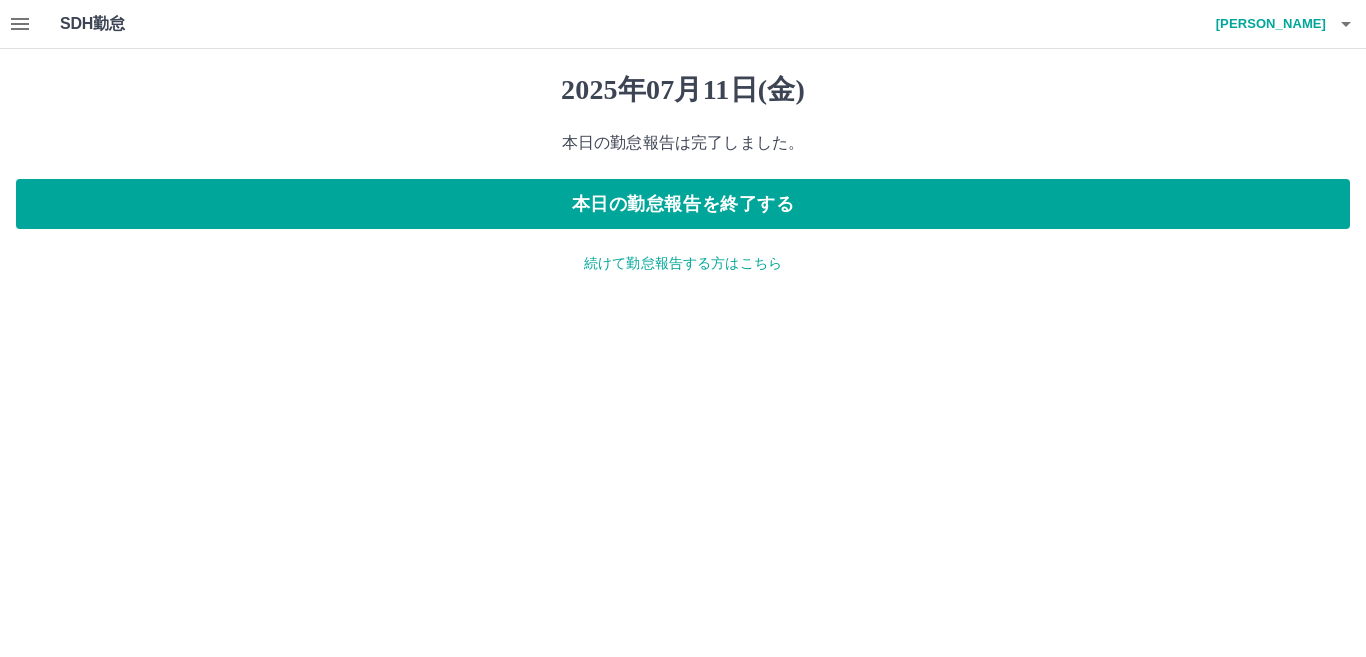 click 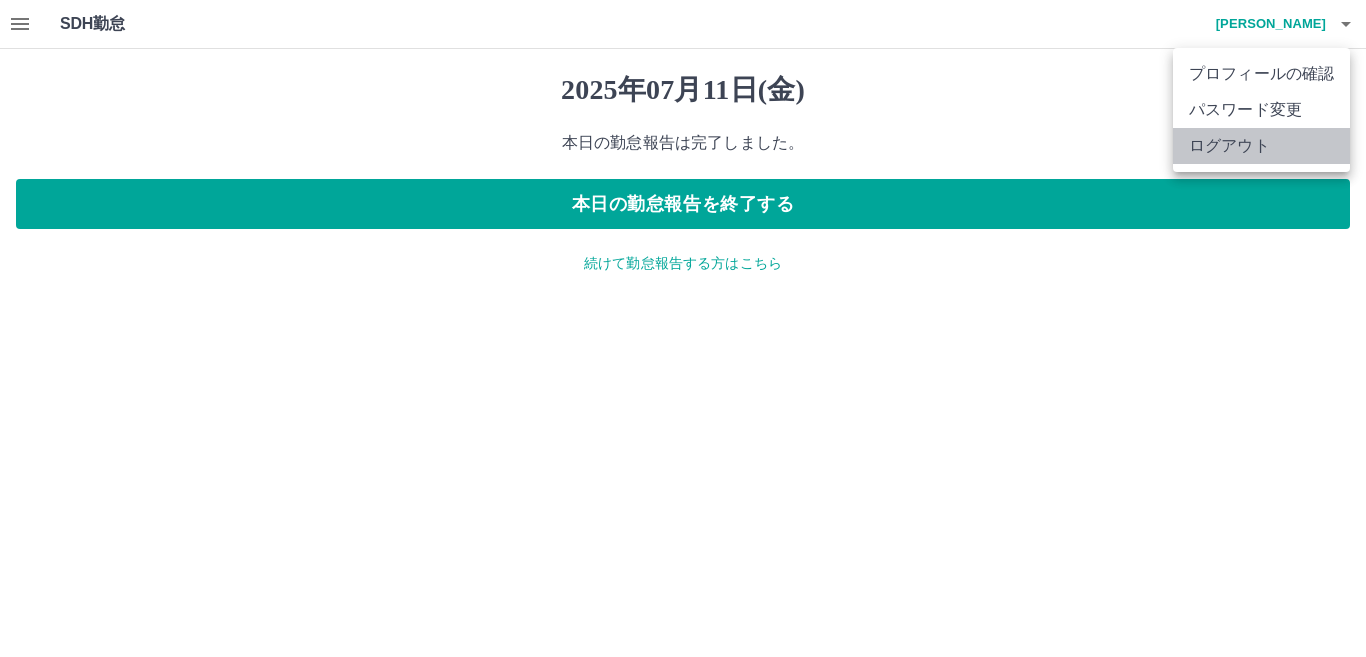 click on "ログアウト" at bounding box center (1261, 146) 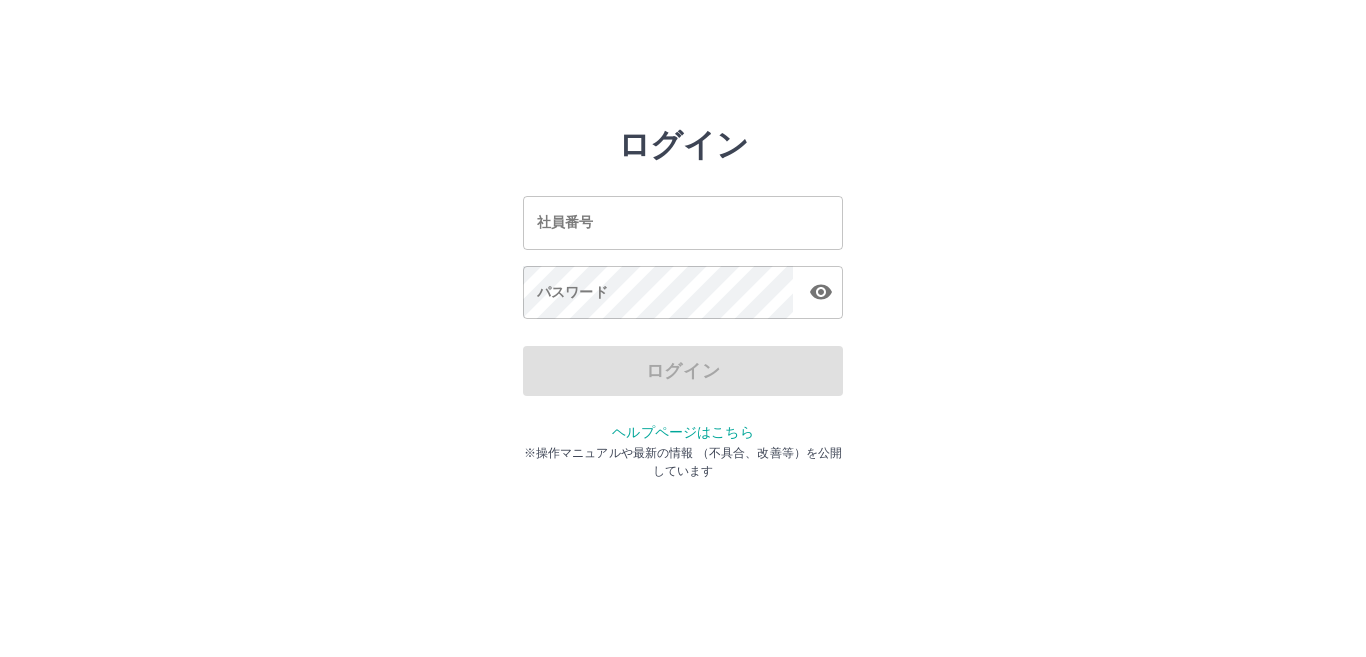 scroll, scrollTop: 0, scrollLeft: 0, axis: both 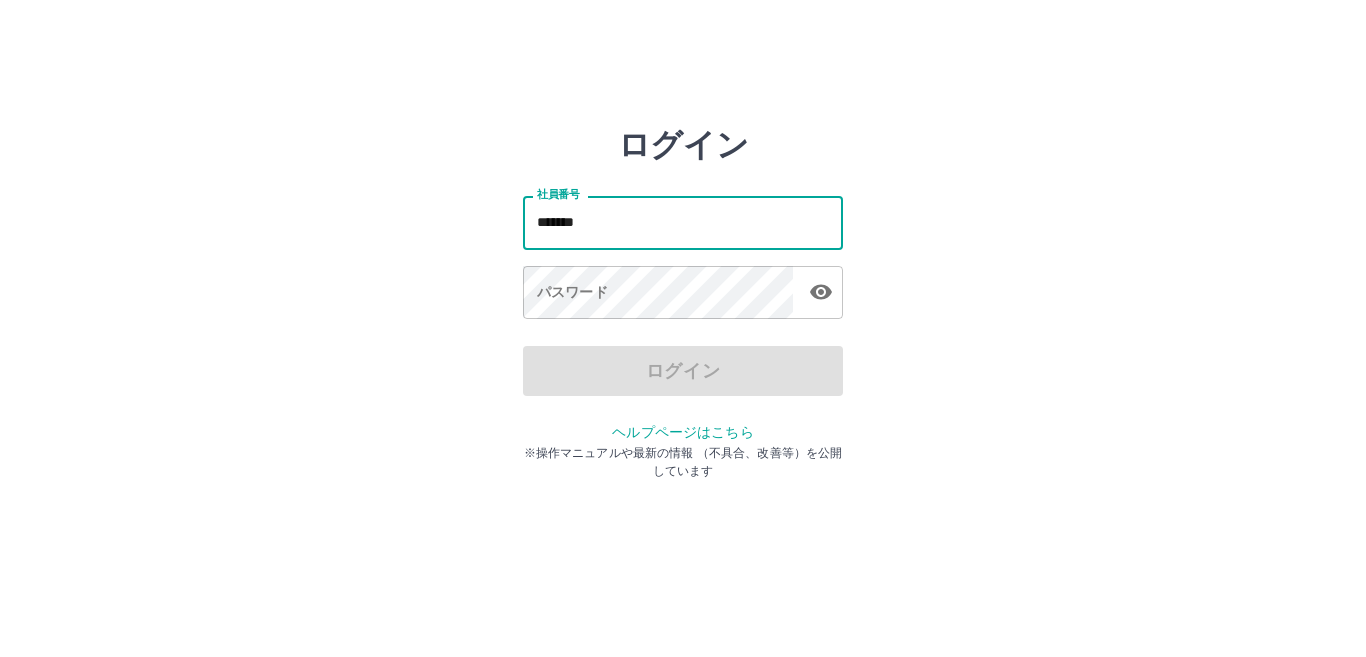 type on "*******" 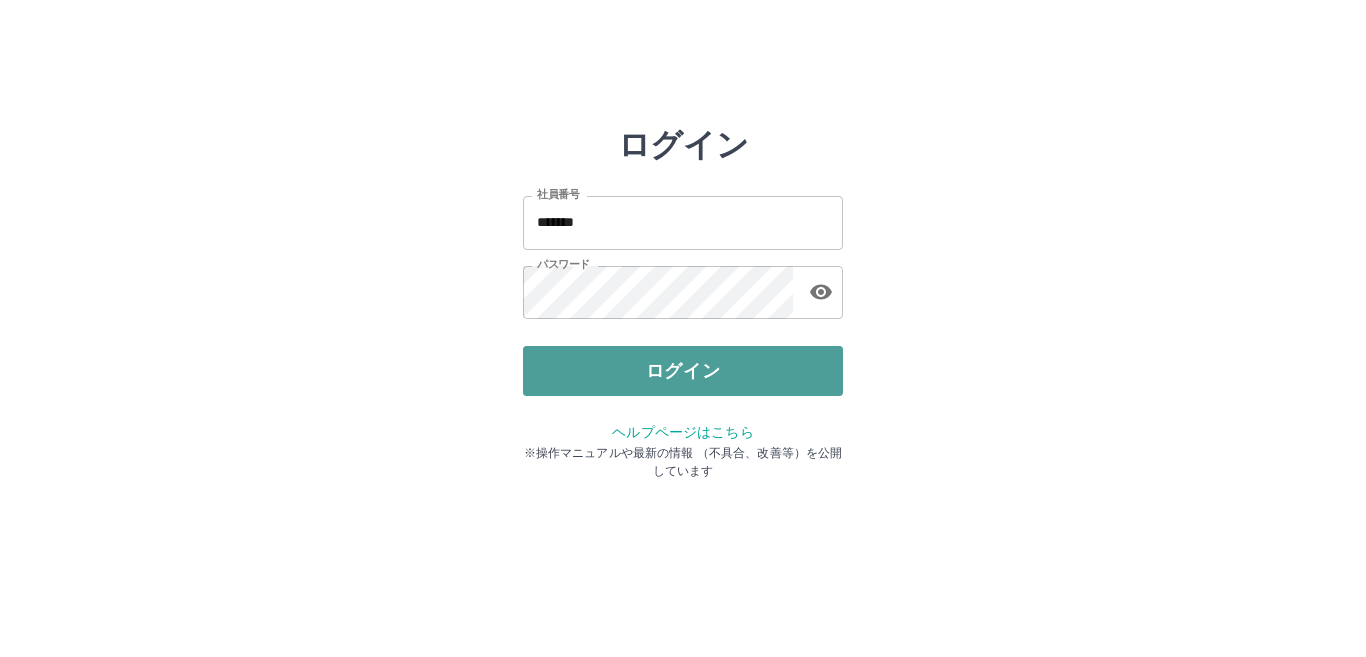 click on "ログイン" at bounding box center (683, 371) 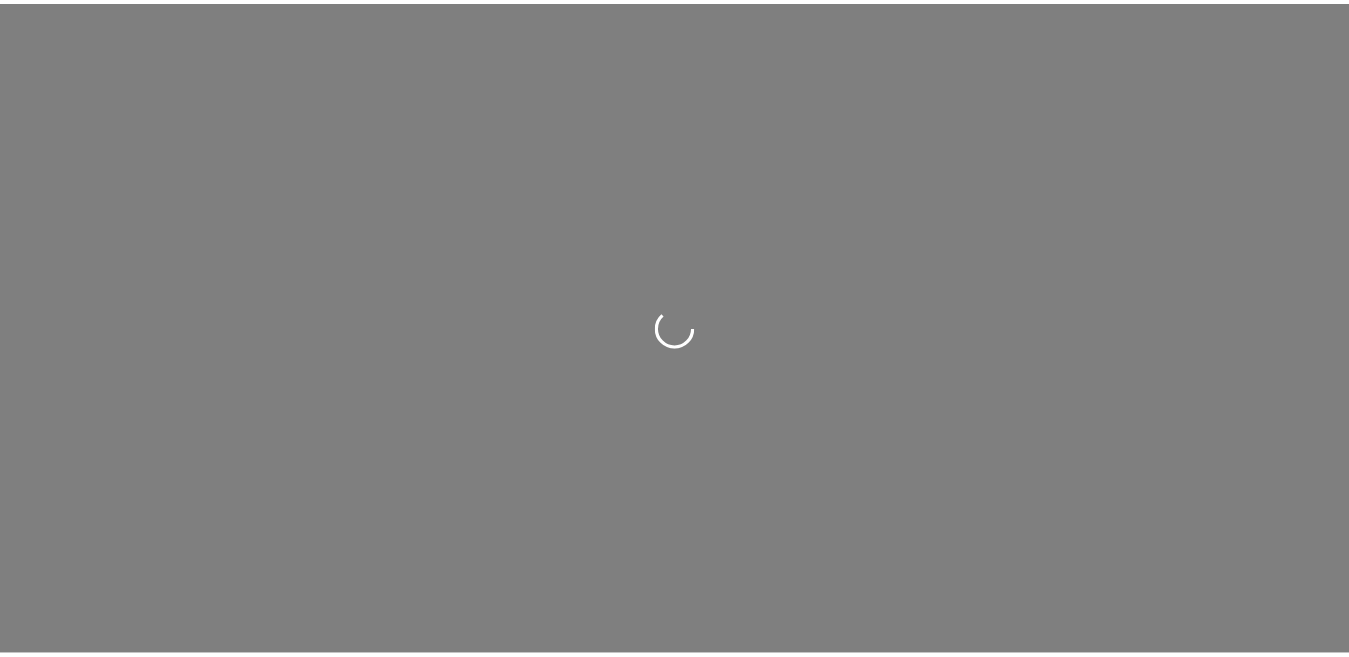 scroll, scrollTop: 0, scrollLeft: 0, axis: both 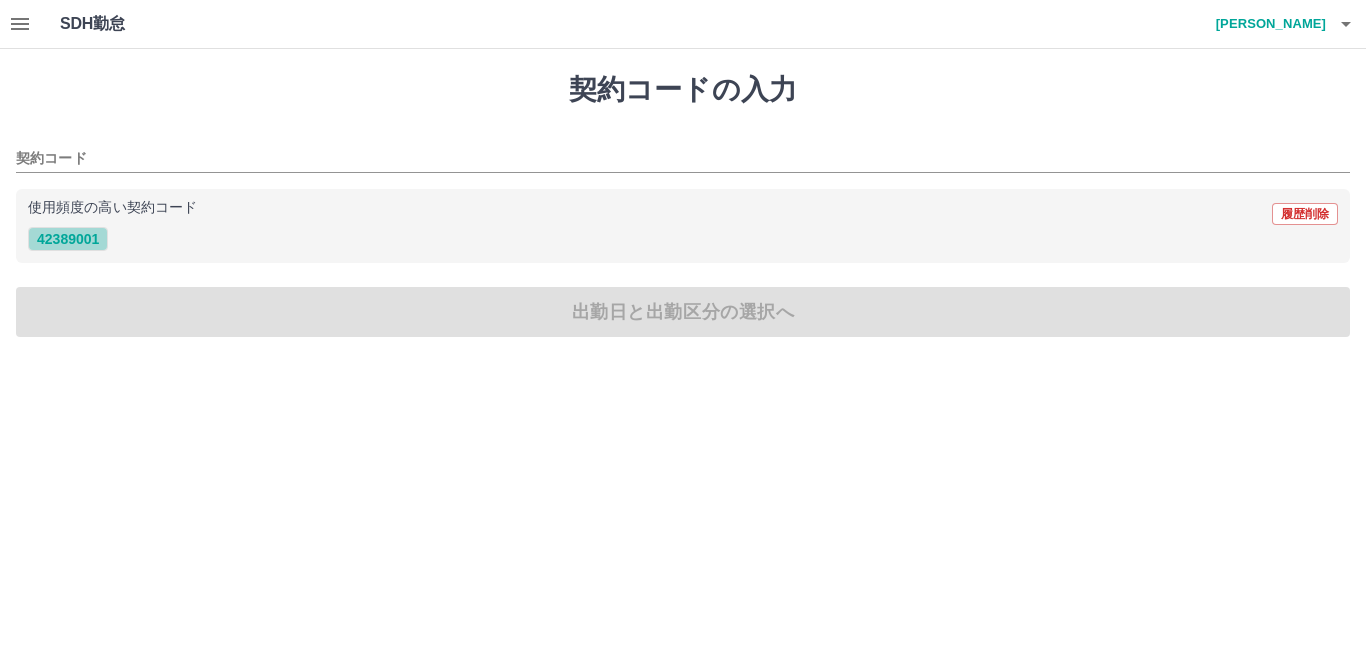 click on "42389001" at bounding box center (68, 239) 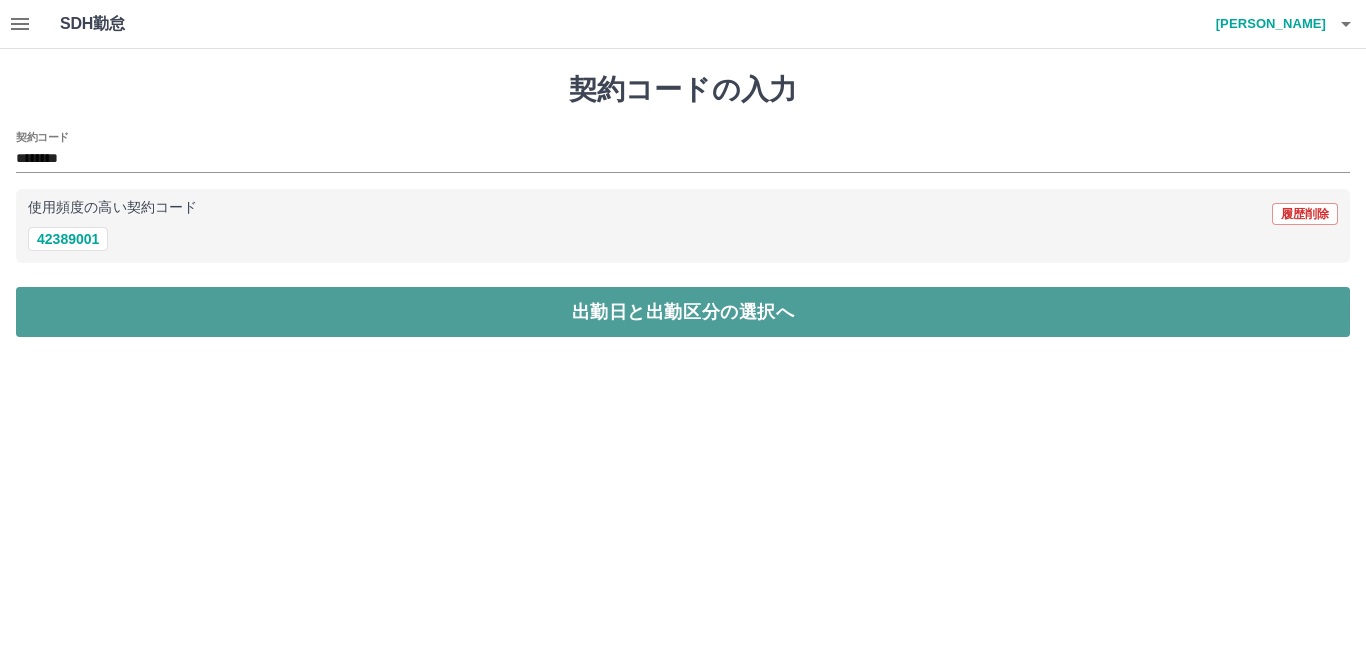 click on "出勤日と出勤区分の選択へ" at bounding box center [683, 312] 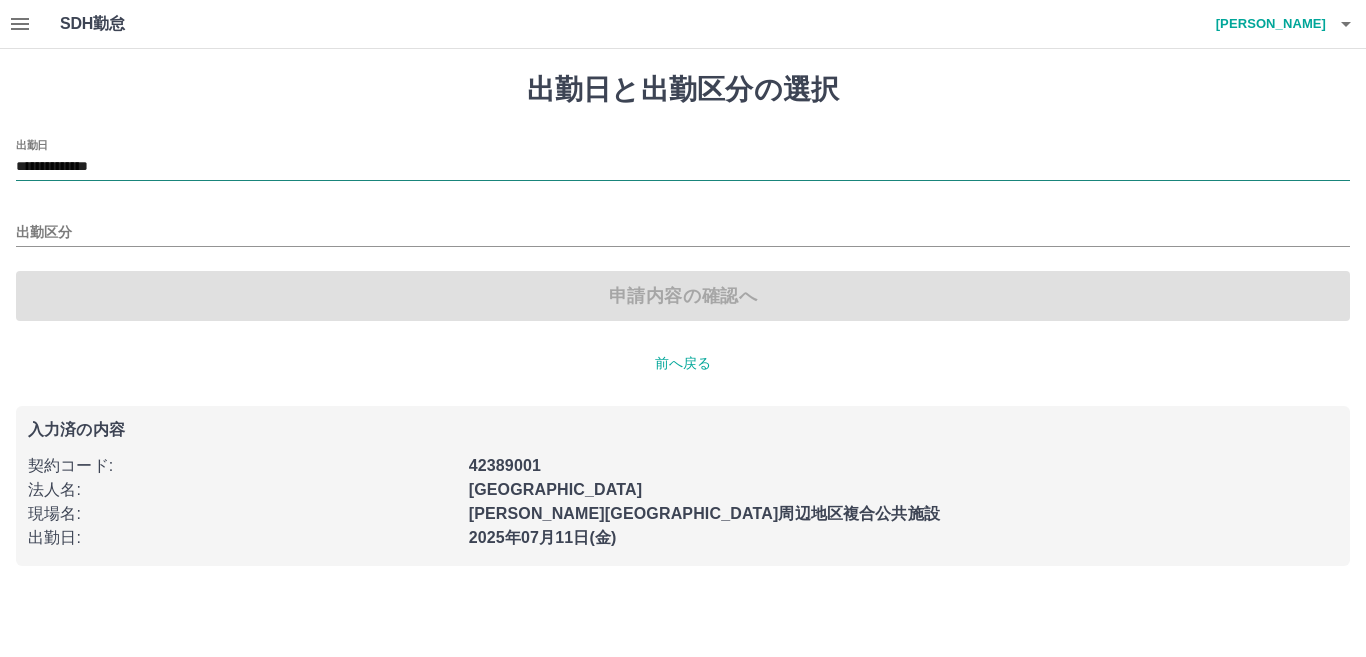 click on "**********" at bounding box center (683, 167) 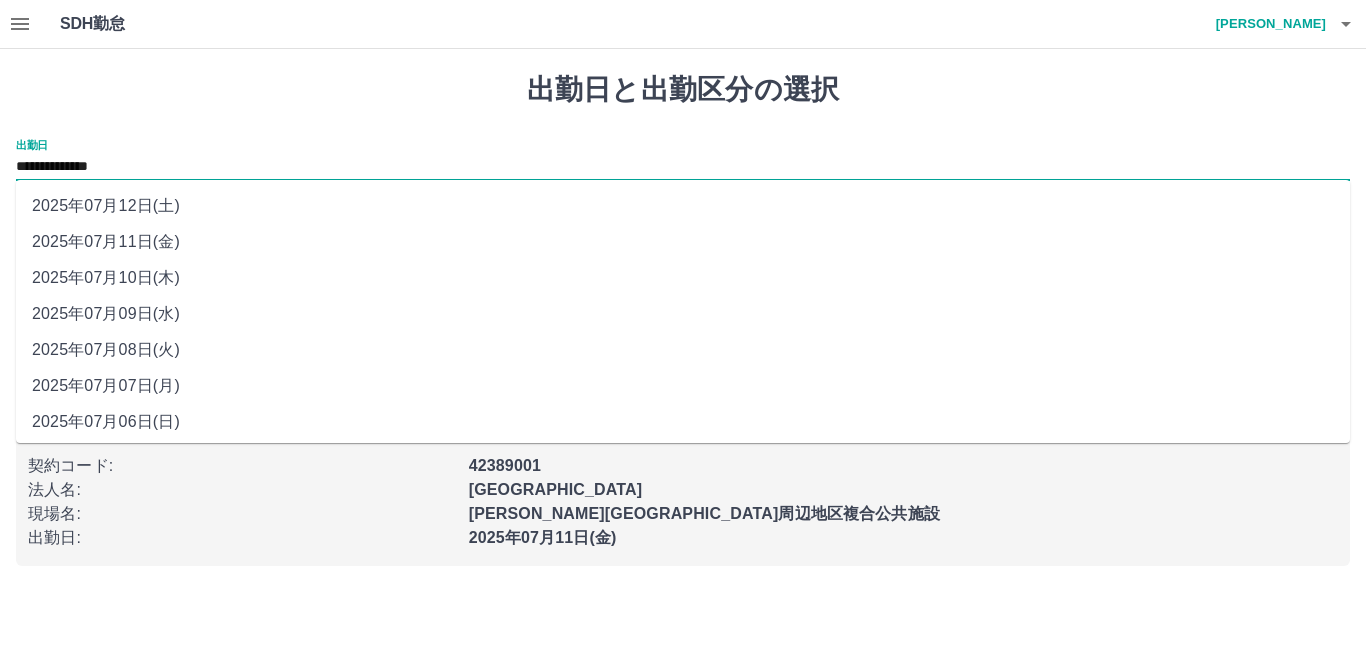 click on "2025年07月11日(金)" at bounding box center (683, 242) 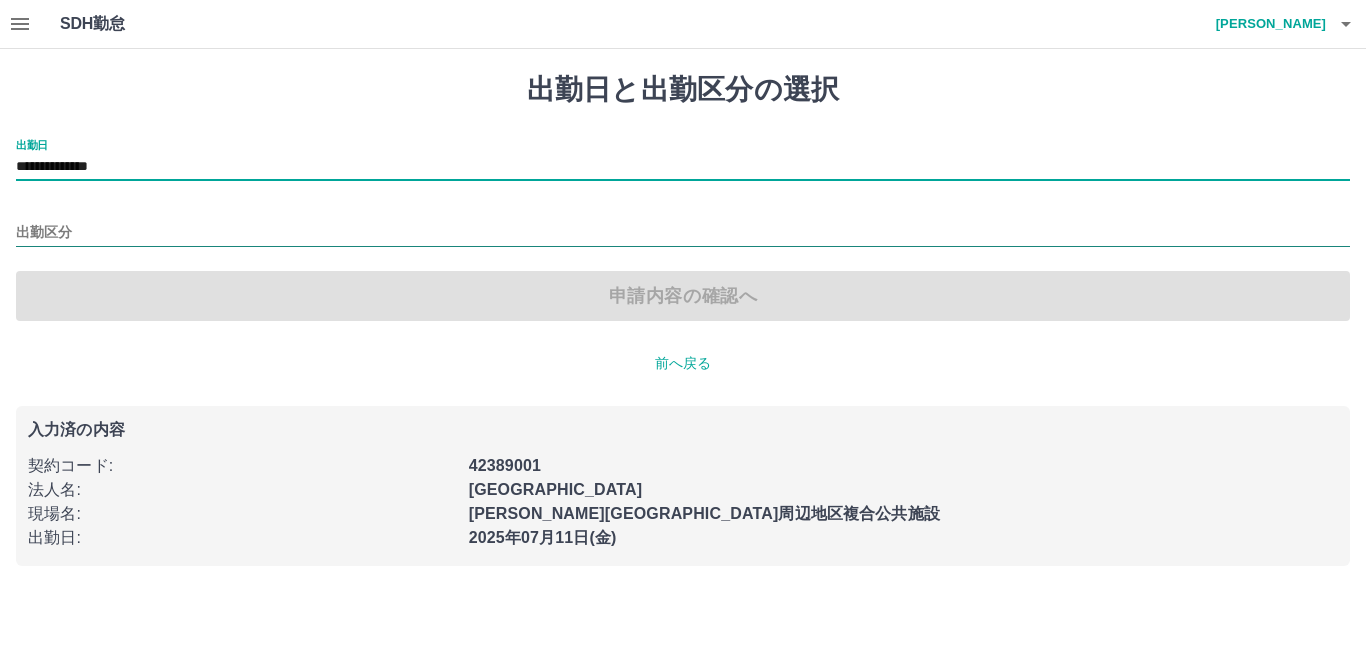 click on "出勤区分" at bounding box center (683, 233) 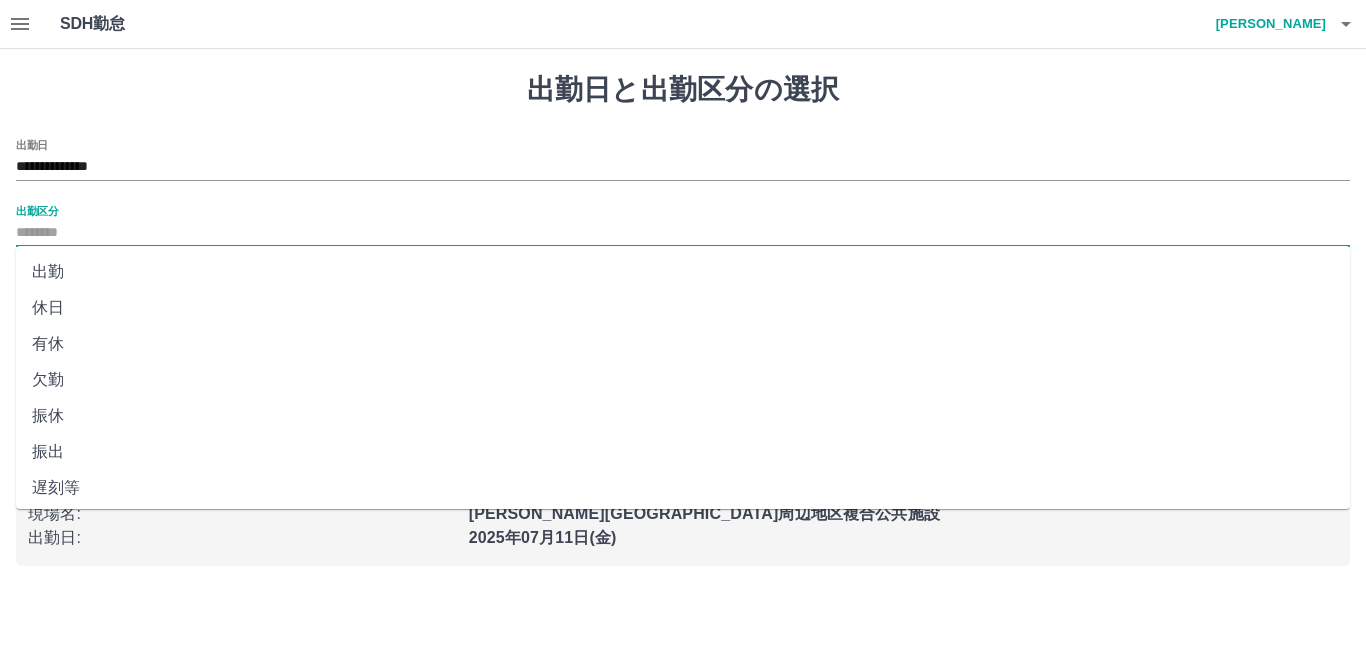 click on "出勤" at bounding box center [683, 272] 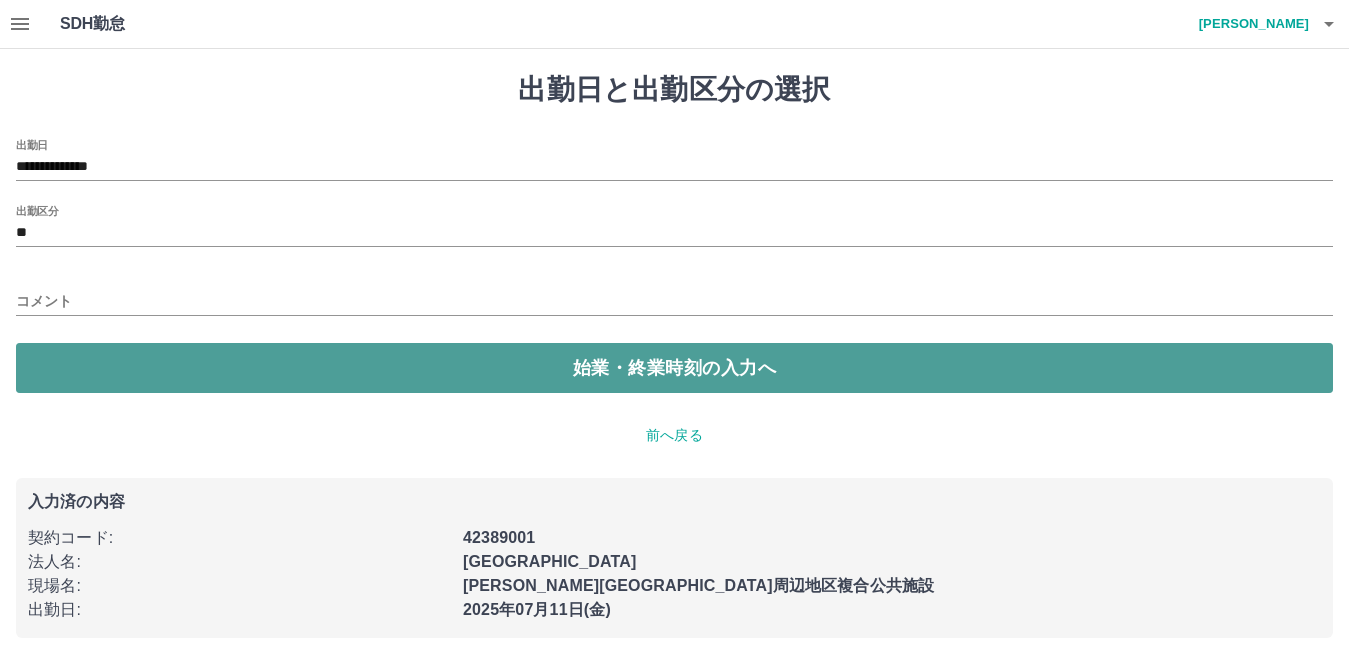 click on "始業・終業時刻の入力へ" at bounding box center (674, 368) 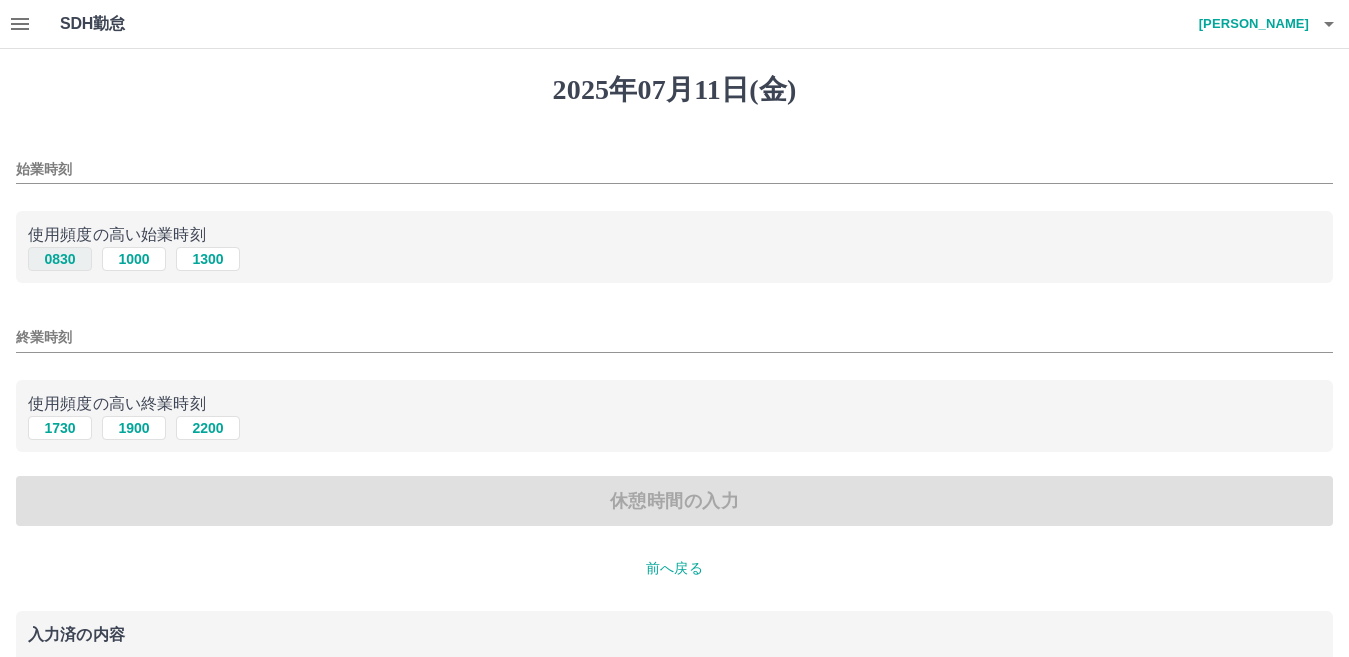 click on "0830" at bounding box center [60, 259] 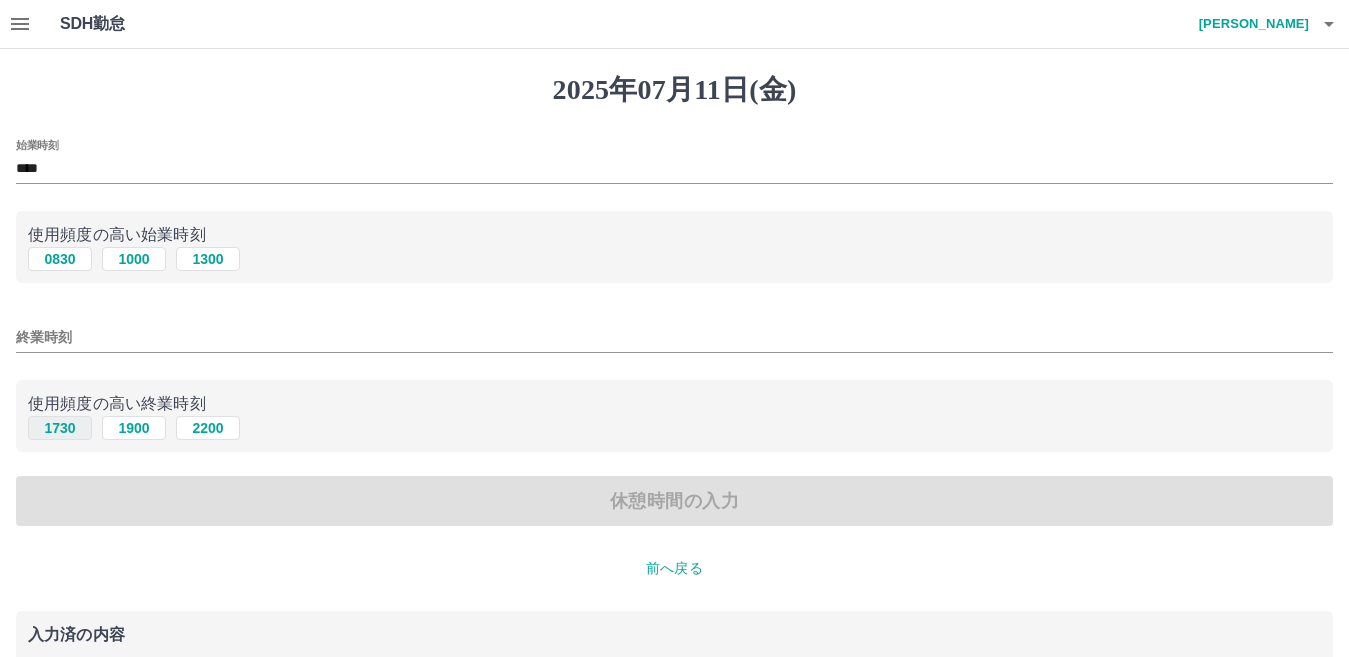 click on "1730" at bounding box center (60, 428) 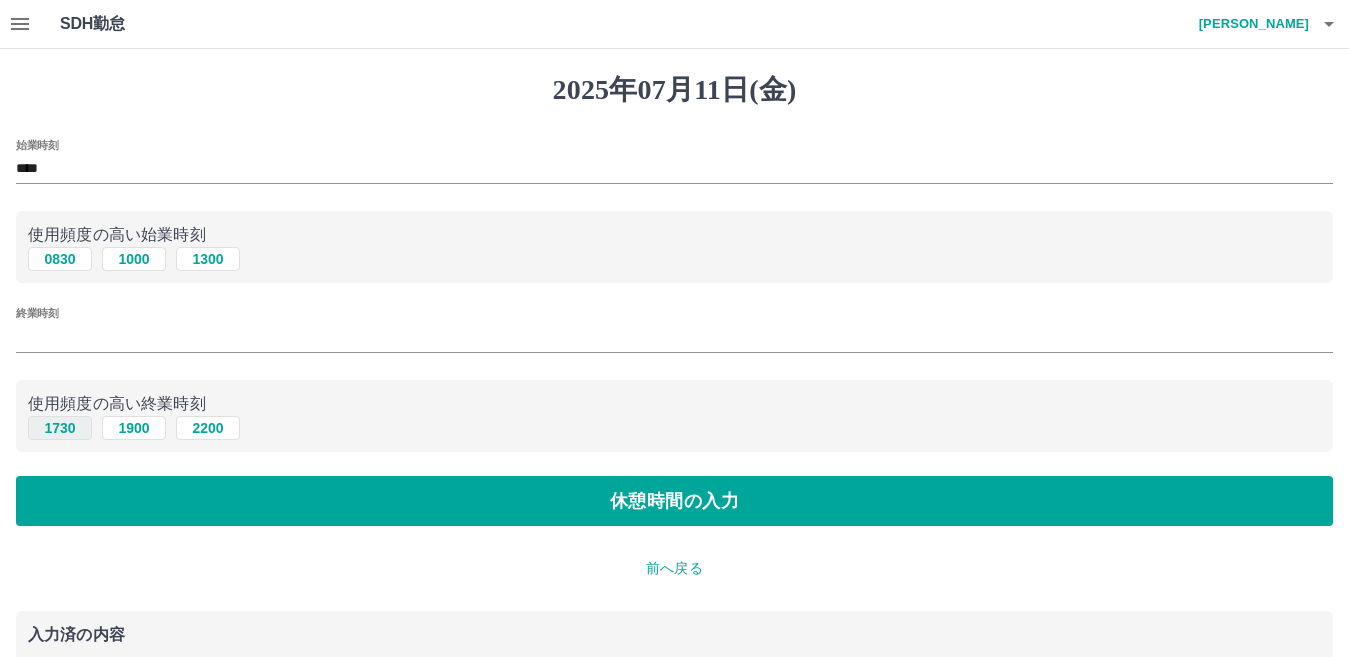 type on "****" 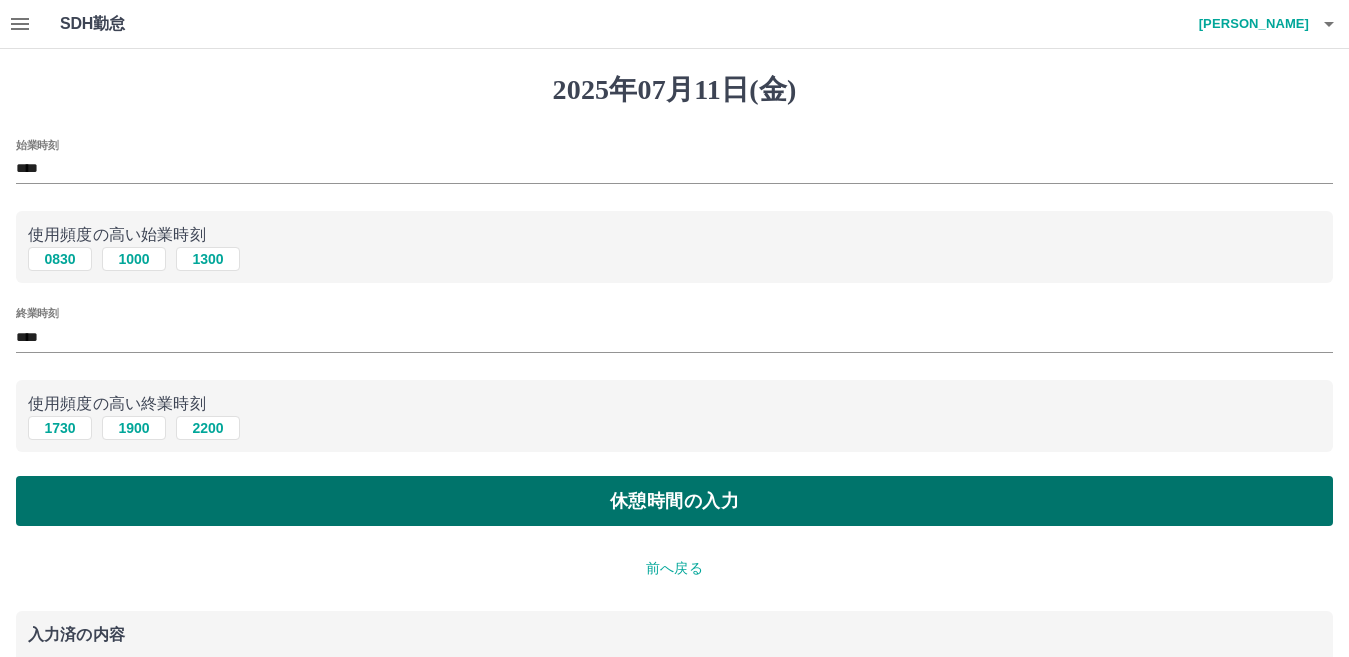 click on "休憩時間の入力" at bounding box center [674, 501] 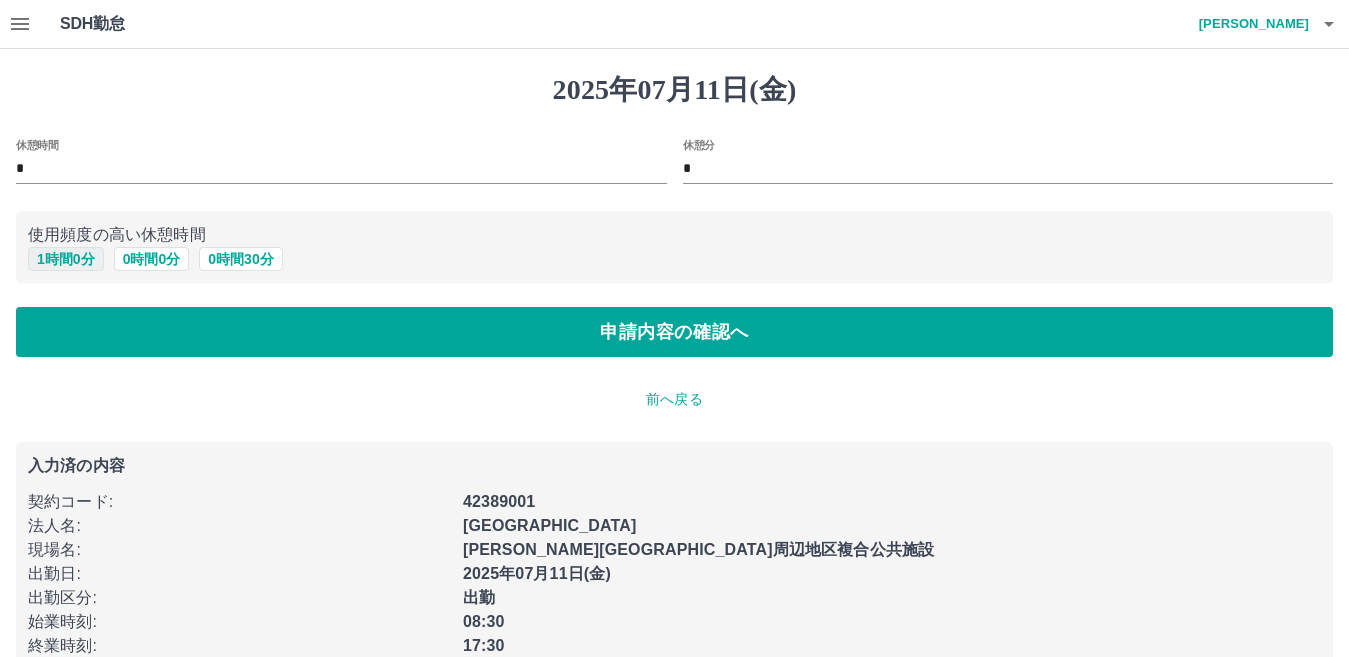 click on "1 時間 0 分" at bounding box center (66, 259) 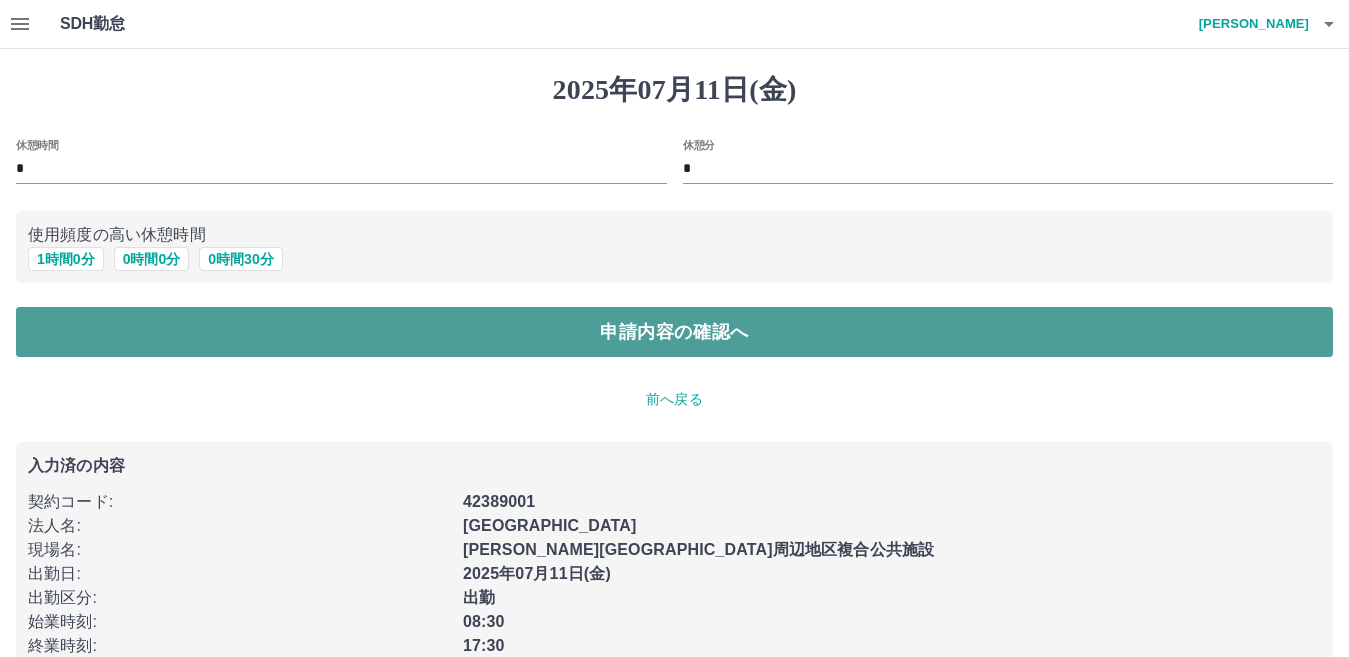 click on "申請内容の確認へ" at bounding box center (674, 332) 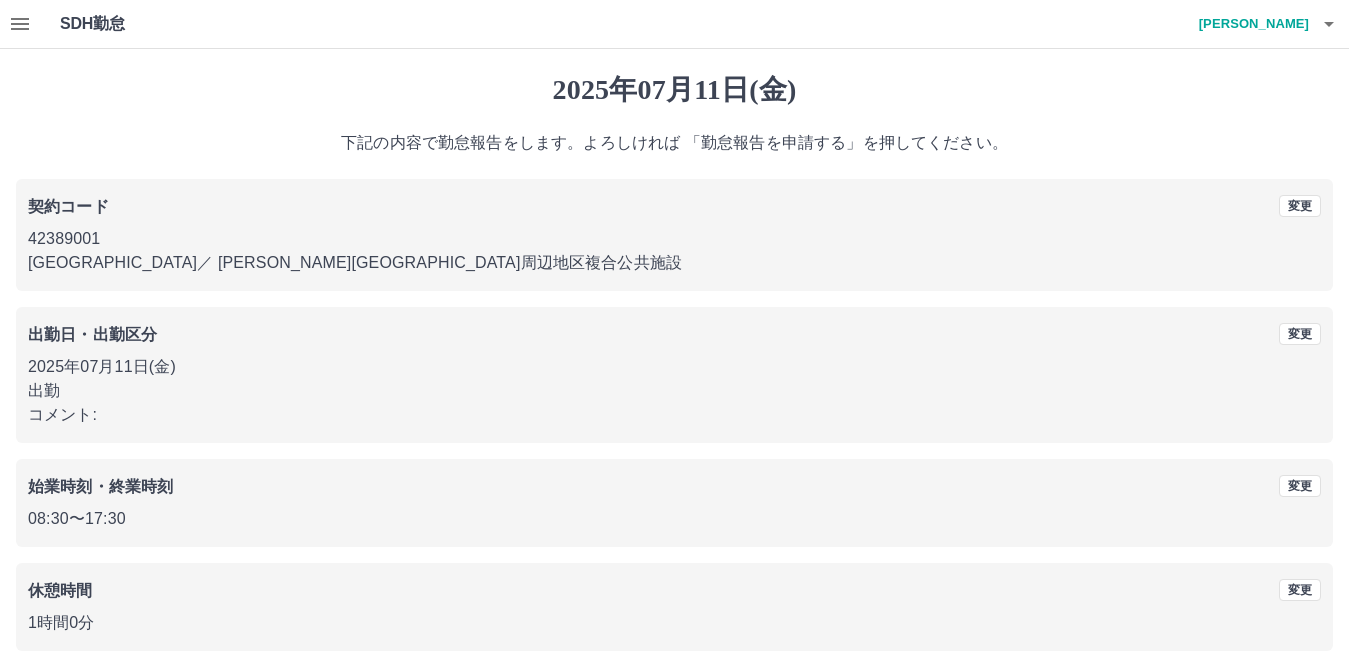 scroll, scrollTop: 91, scrollLeft: 0, axis: vertical 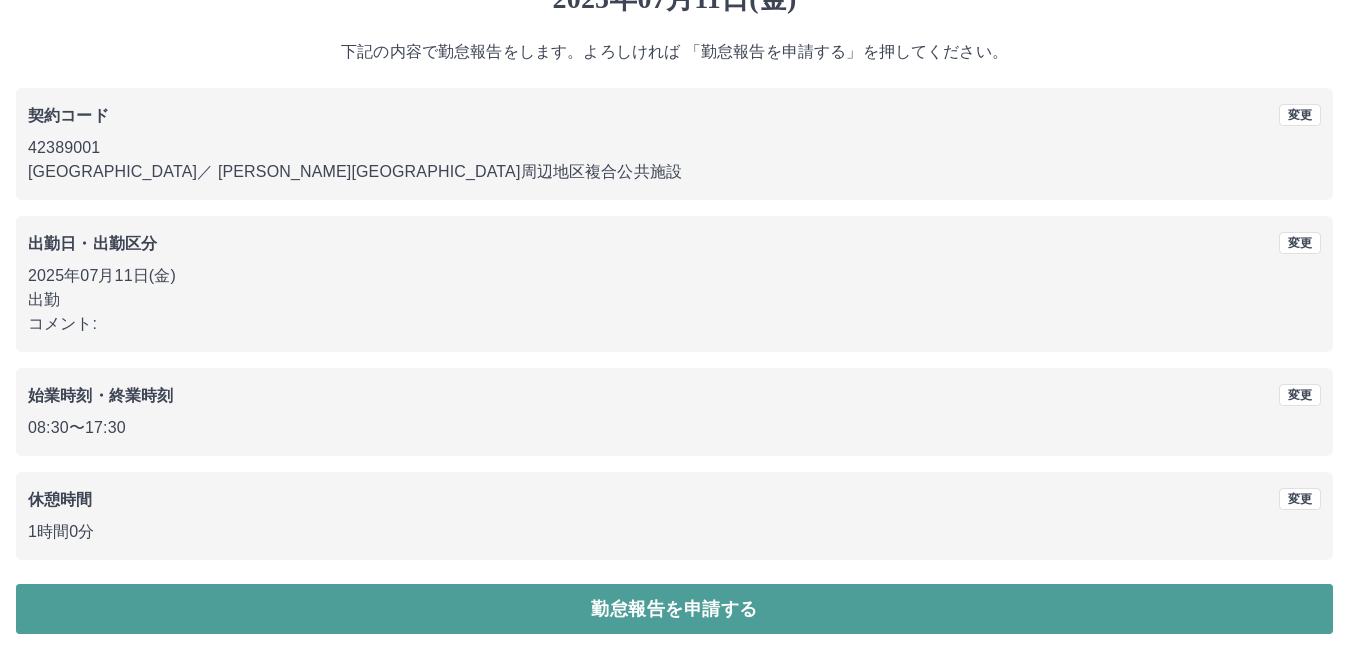 click on "勤怠報告を申請する" at bounding box center (674, 609) 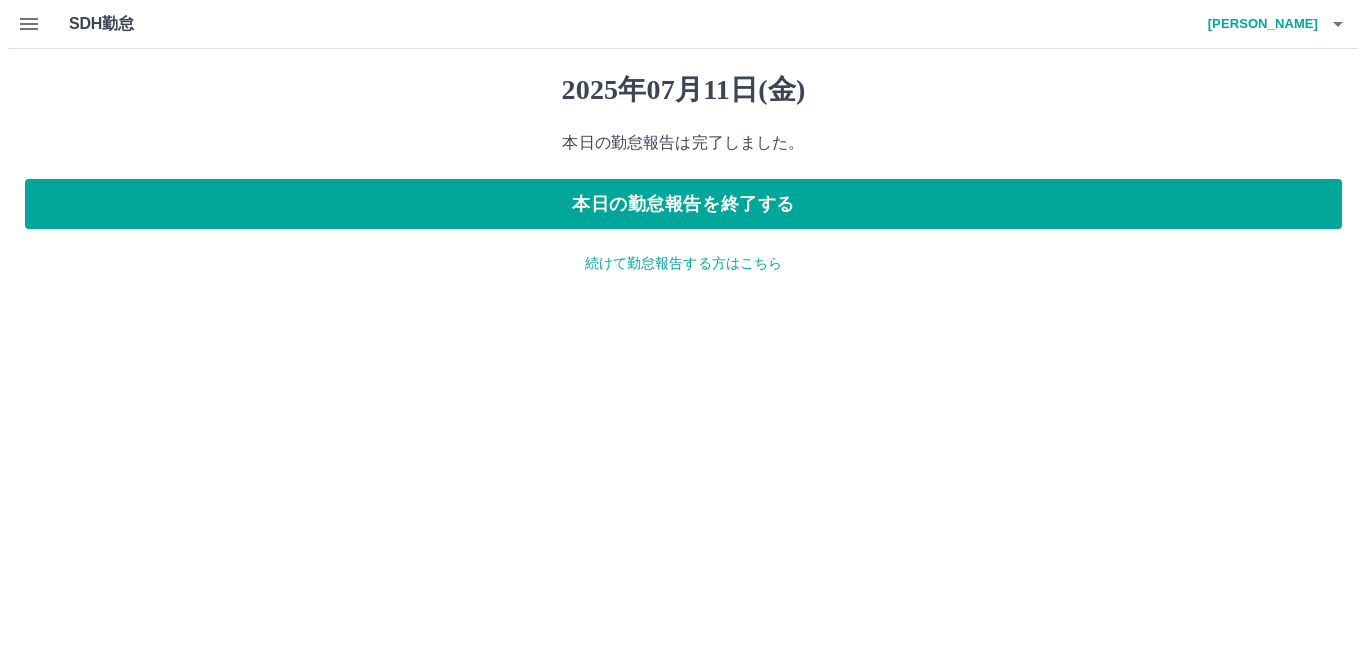 scroll, scrollTop: 0, scrollLeft: 0, axis: both 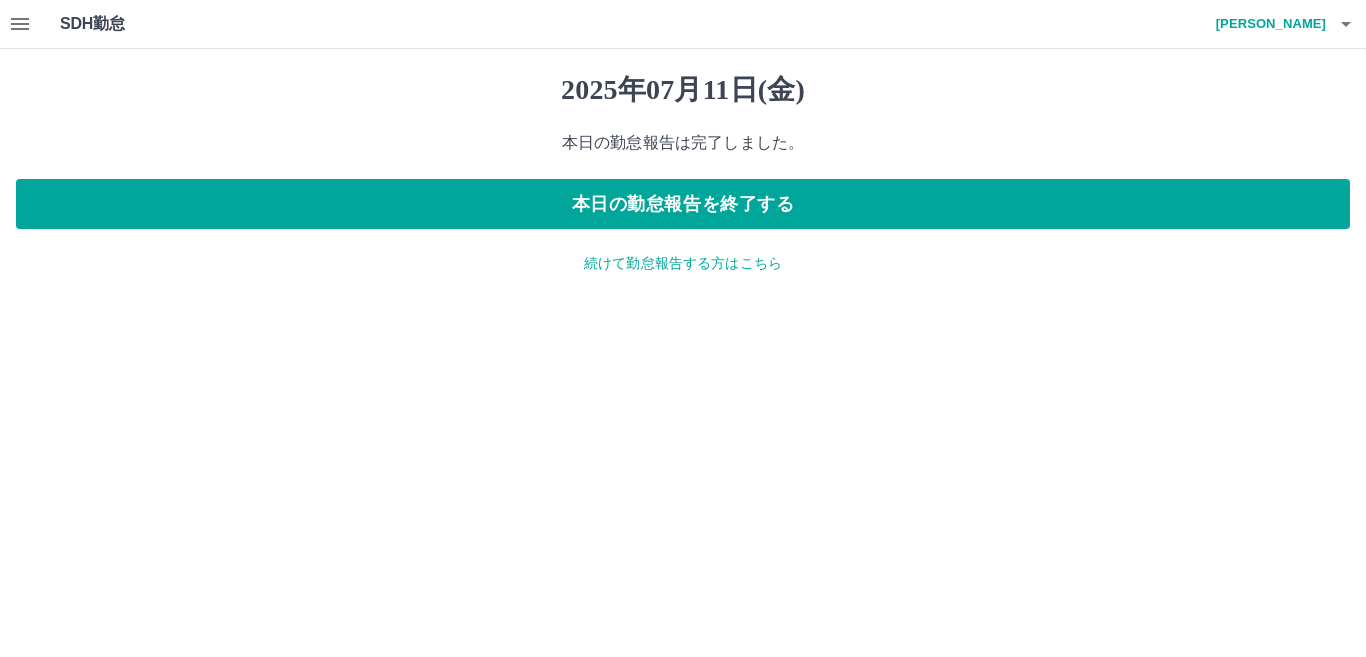 click on "続けて勤怠報告する方はこちら" at bounding box center (683, 263) 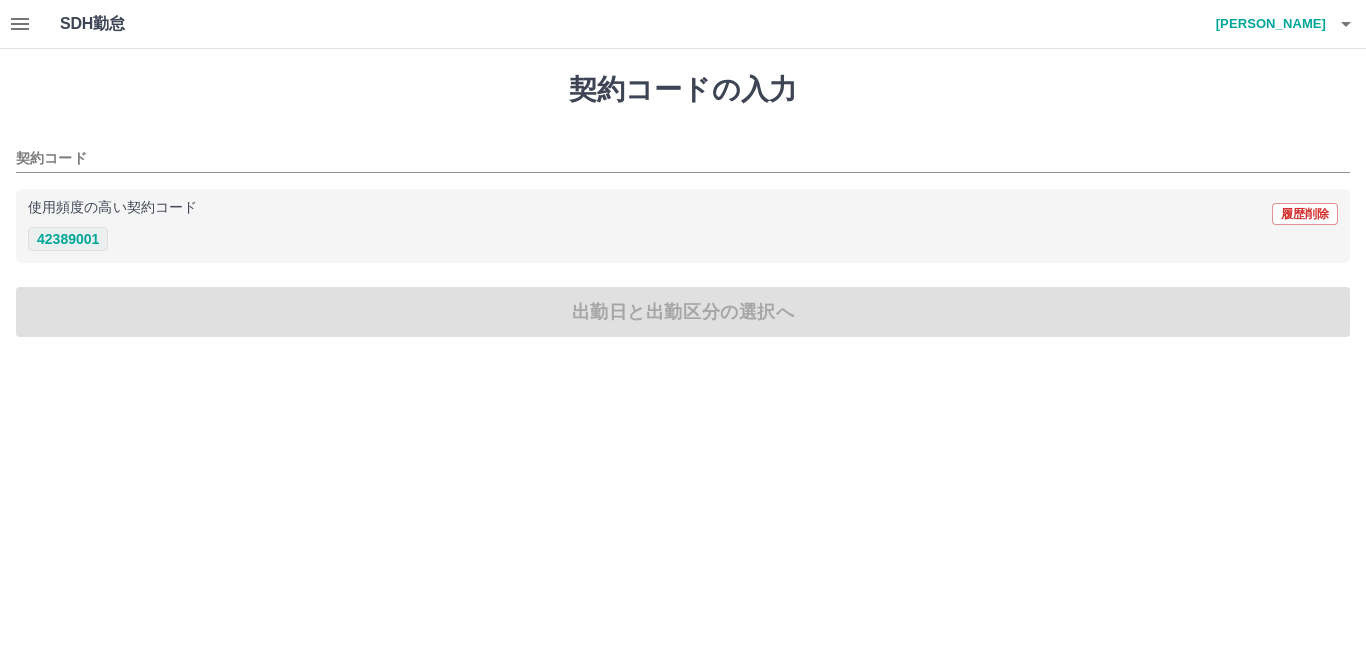 click on "42389001" at bounding box center [68, 239] 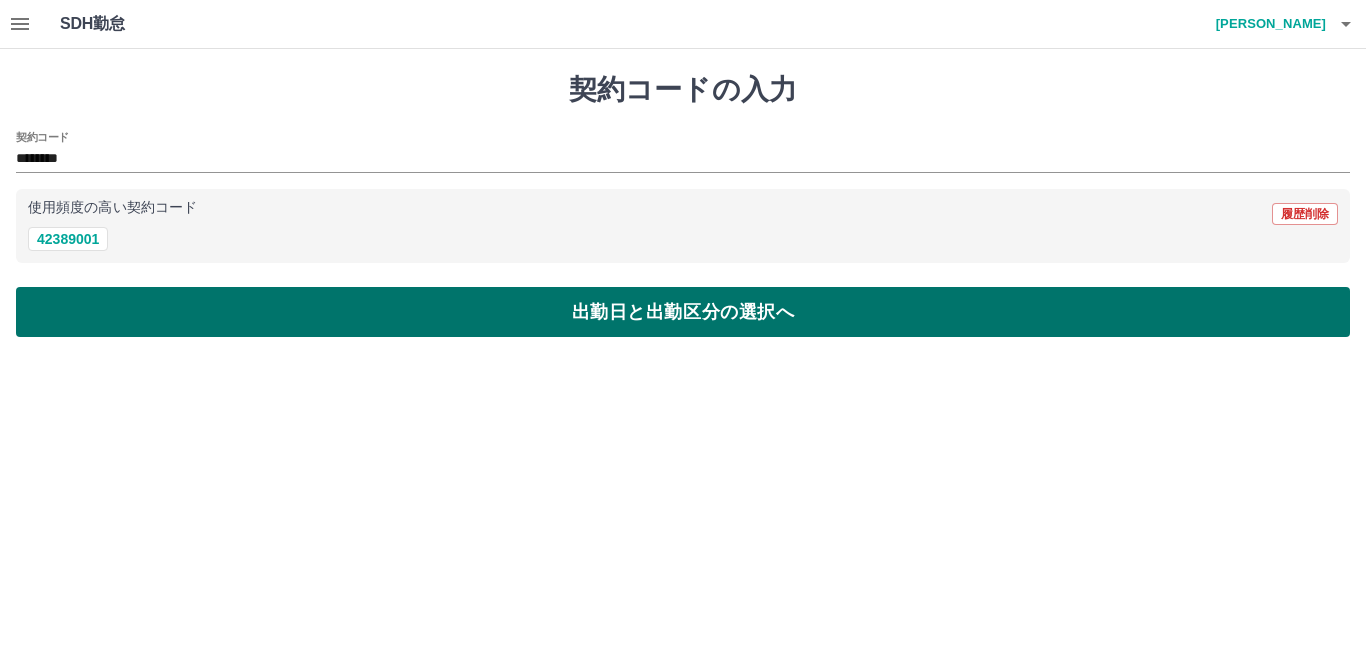 click on "出勤日と出勤区分の選択へ" at bounding box center (683, 312) 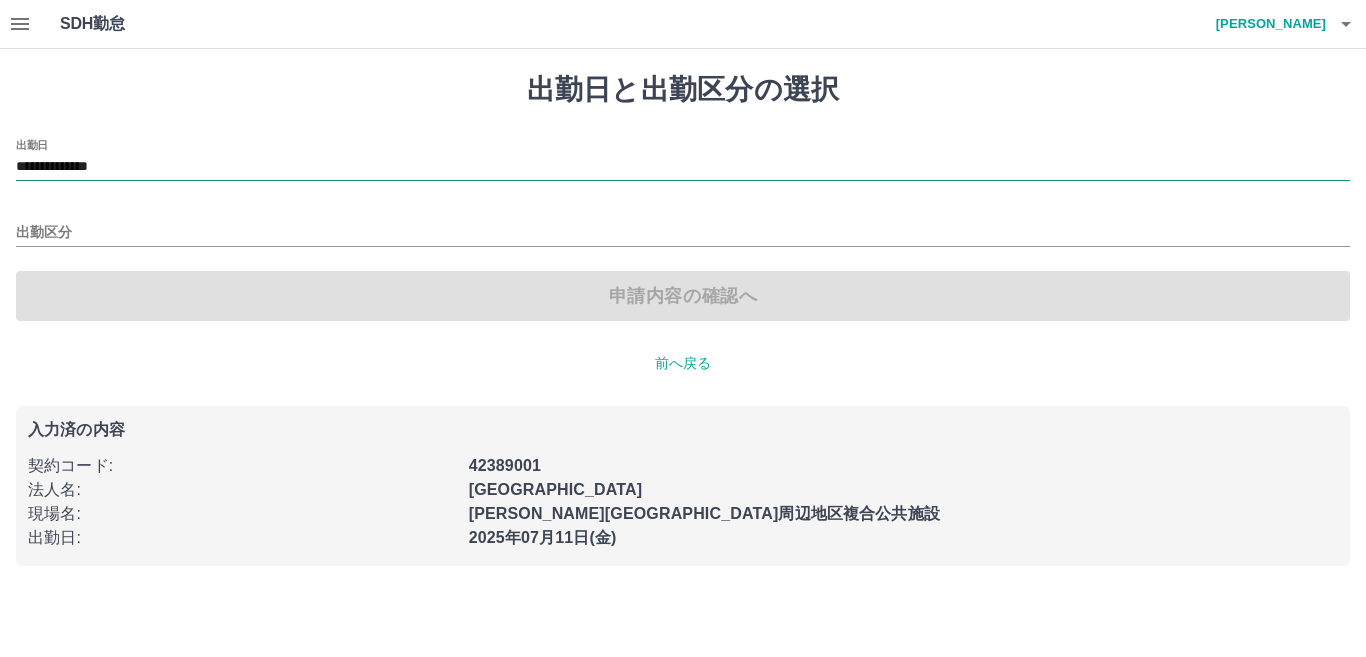 click on "**********" at bounding box center [683, 167] 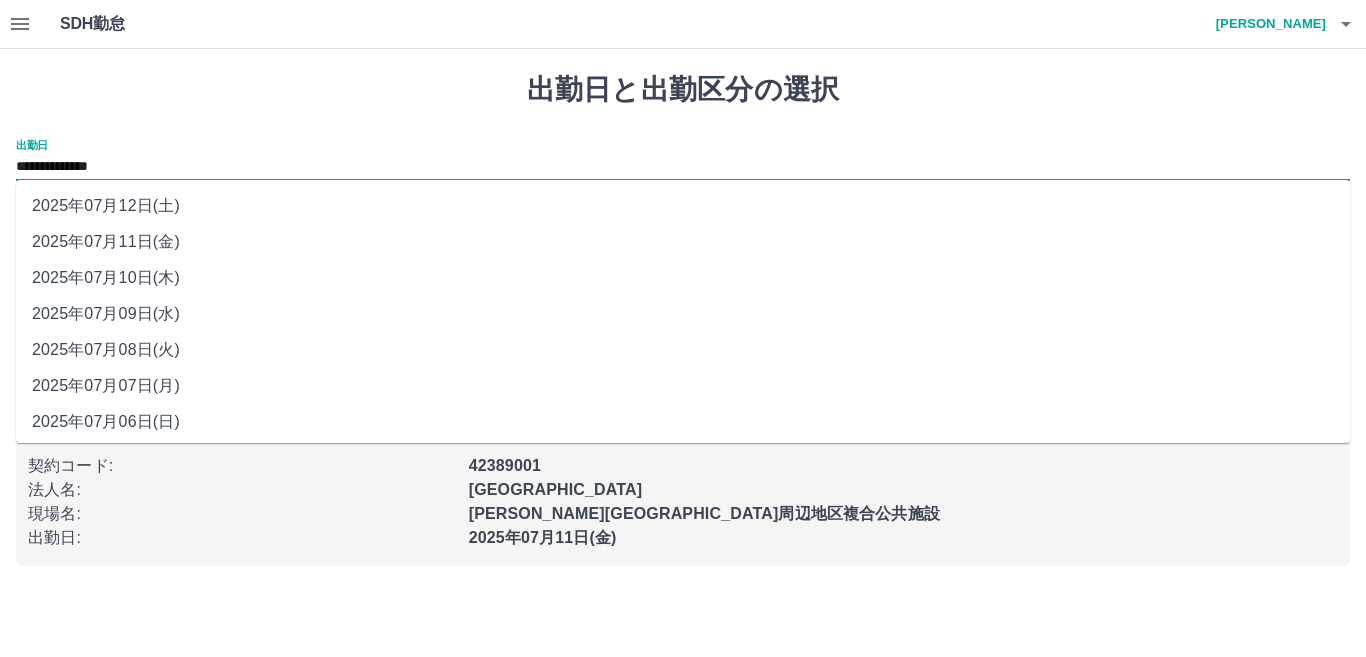 click on "2025年07月12日(土)" at bounding box center (683, 206) 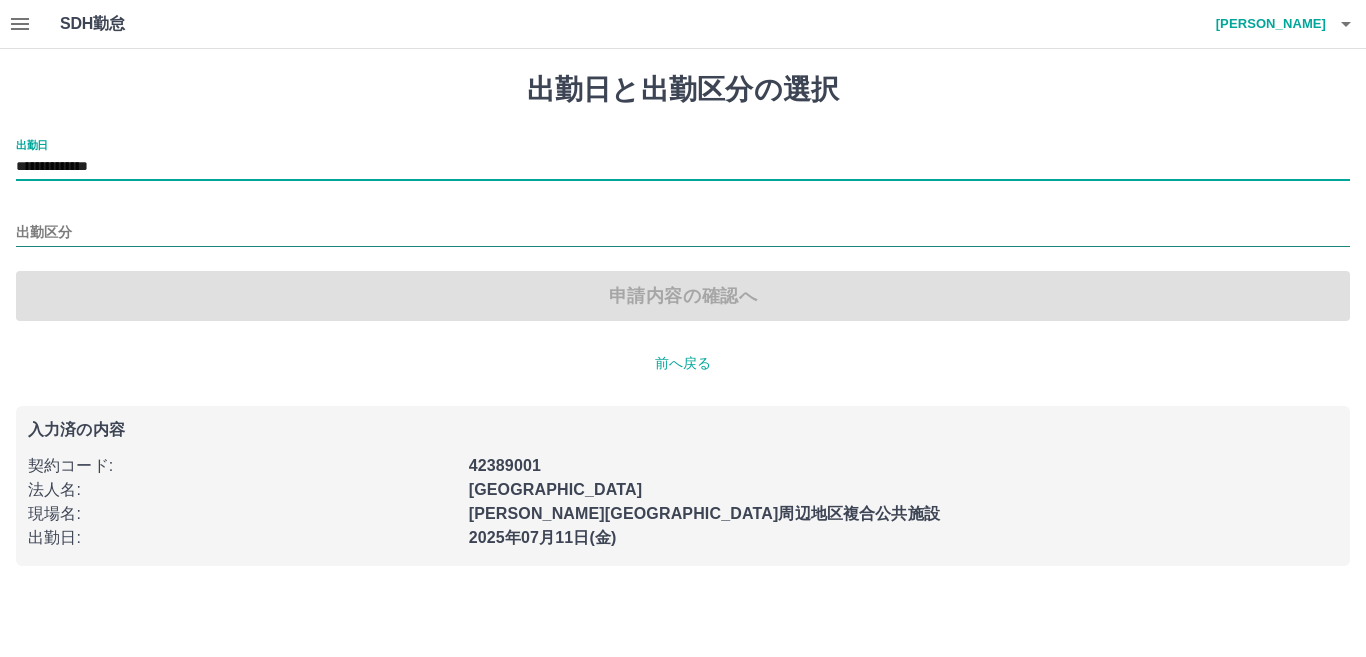 click on "出勤区分" at bounding box center (683, 233) 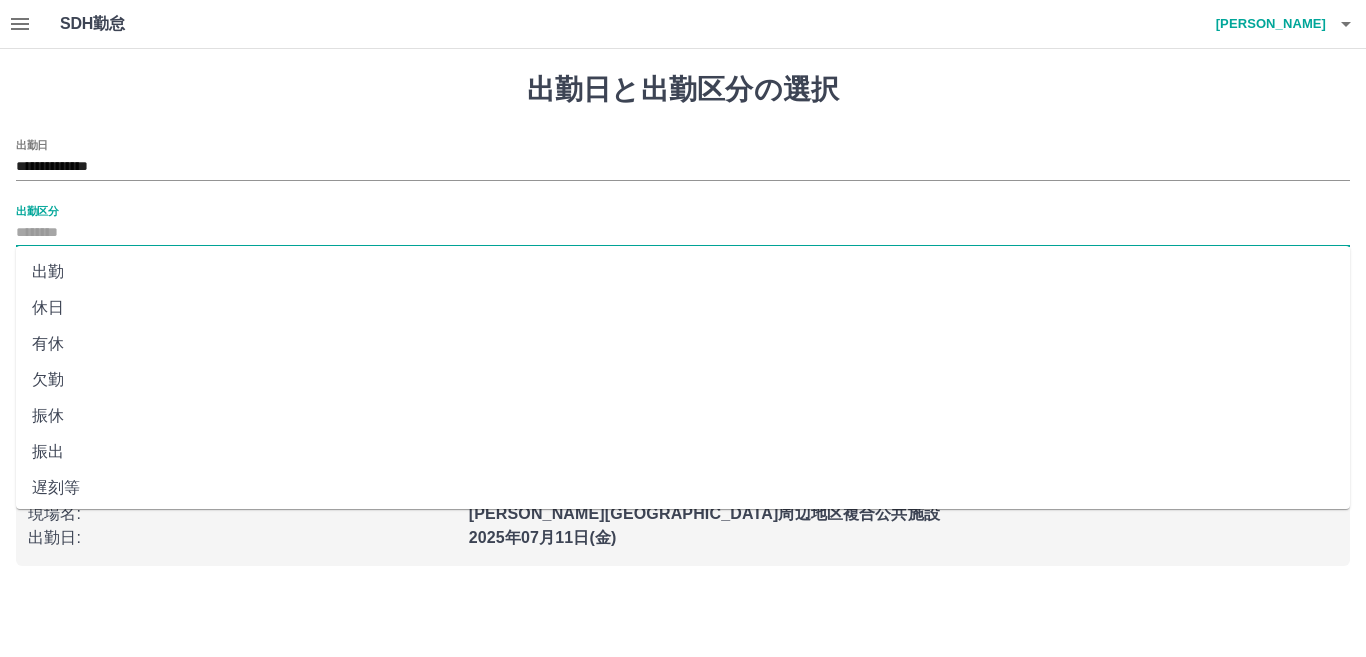 click on "休日" at bounding box center [683, 308] 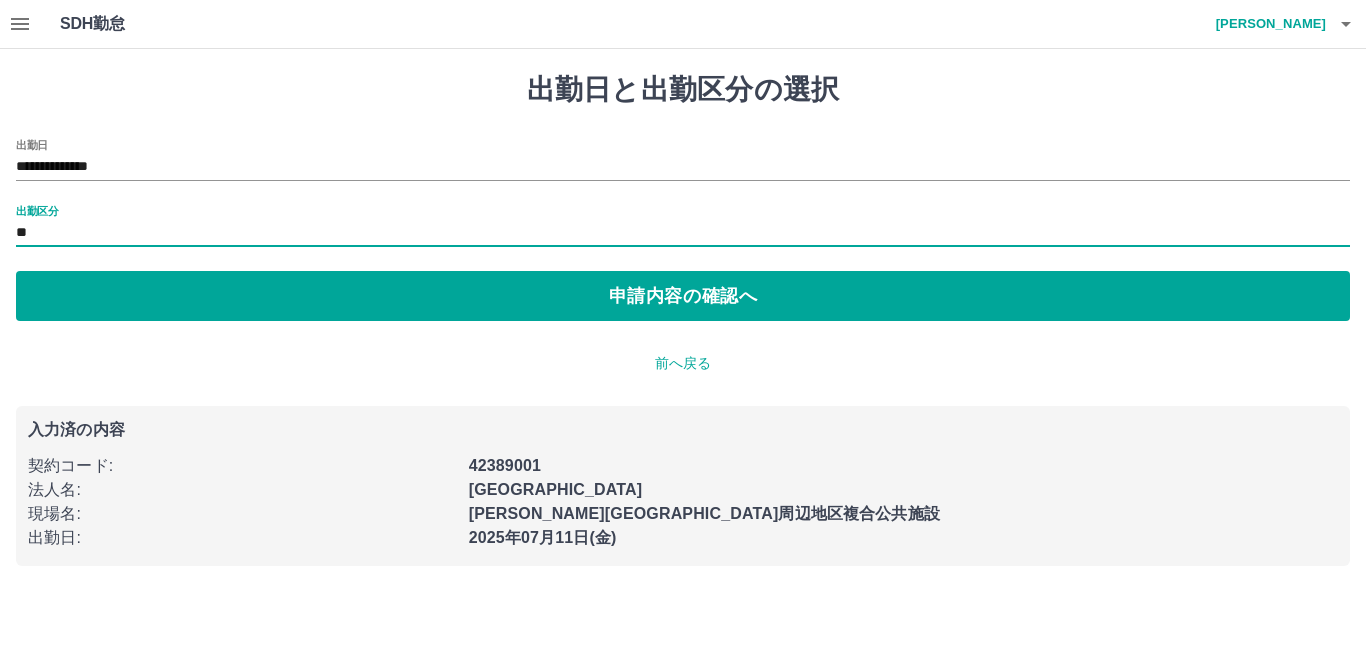 type on "**" 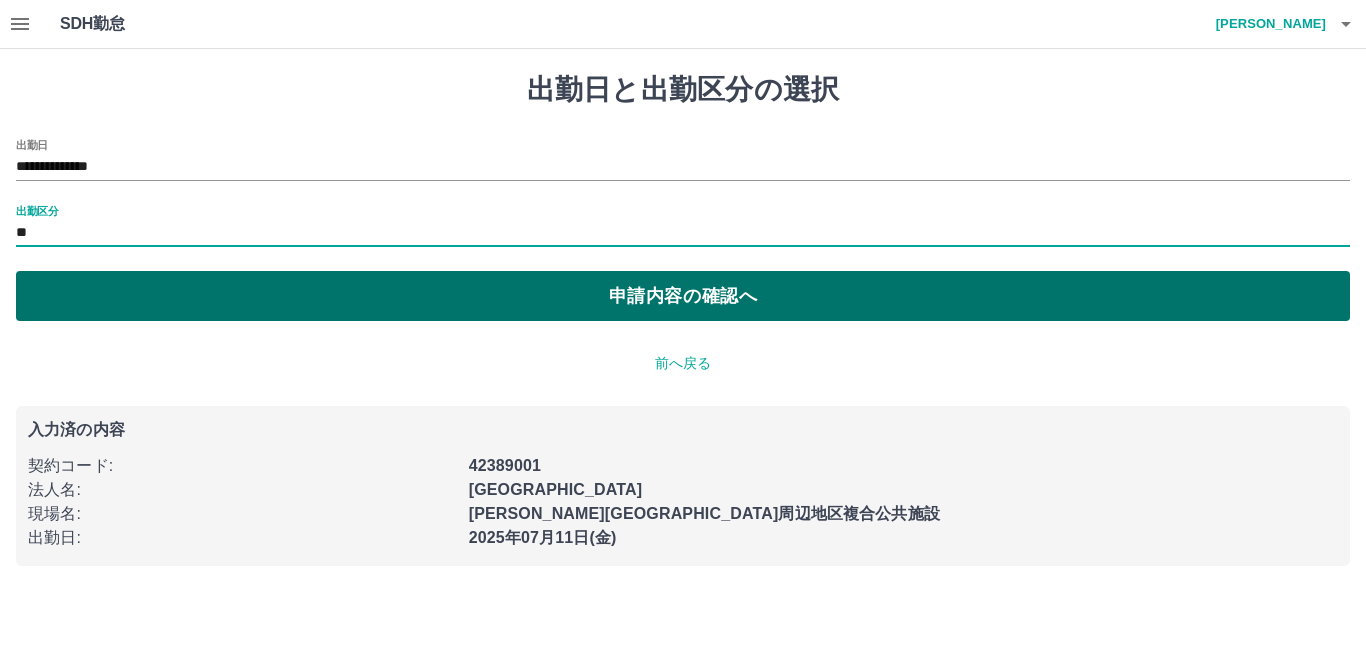 click on "申請内容の確認へ" at bounding box center (683, 296) 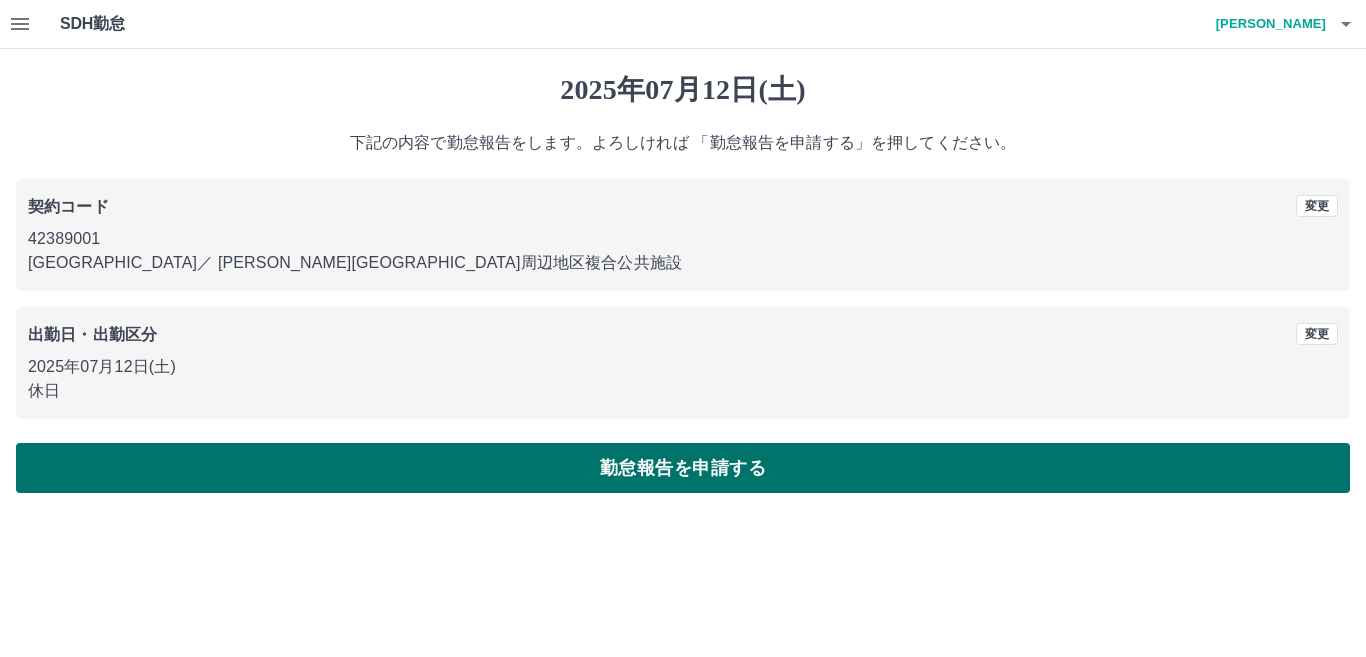 click on "勤怠報告を申請する" at bounding box center (683, 468) 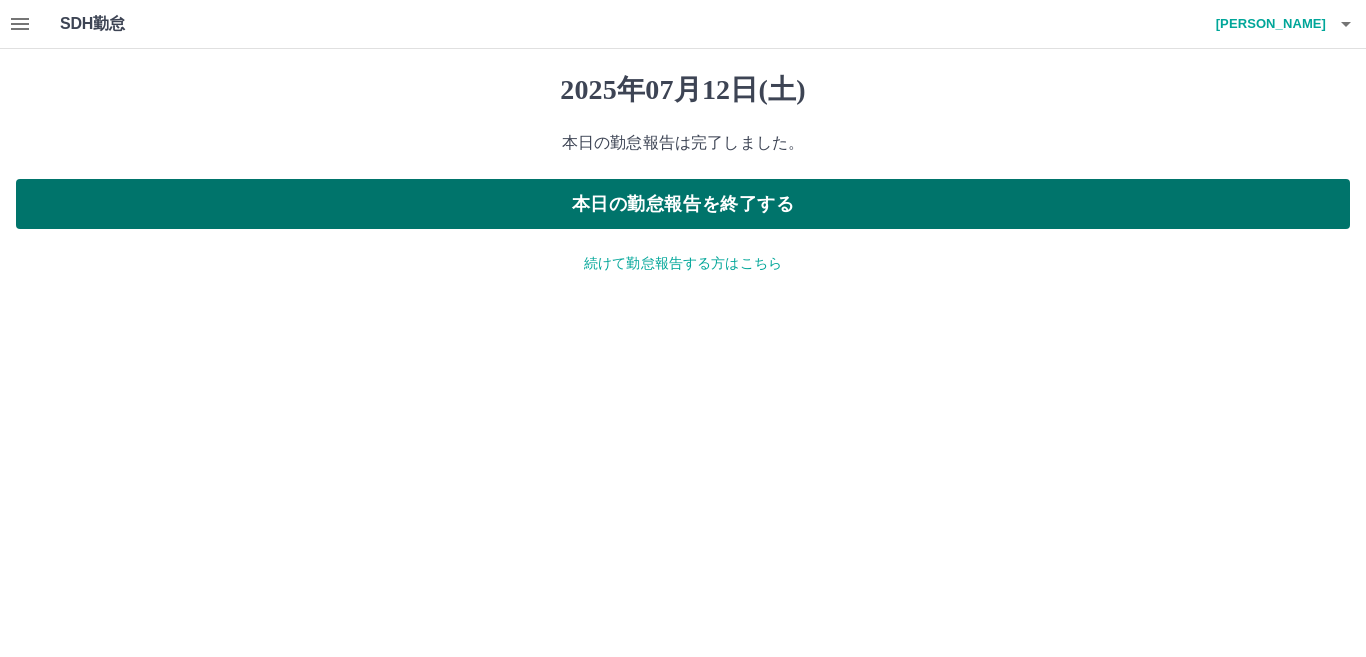 click on "本日の勤怠報告を終了する" at bounding box center [683, 204] 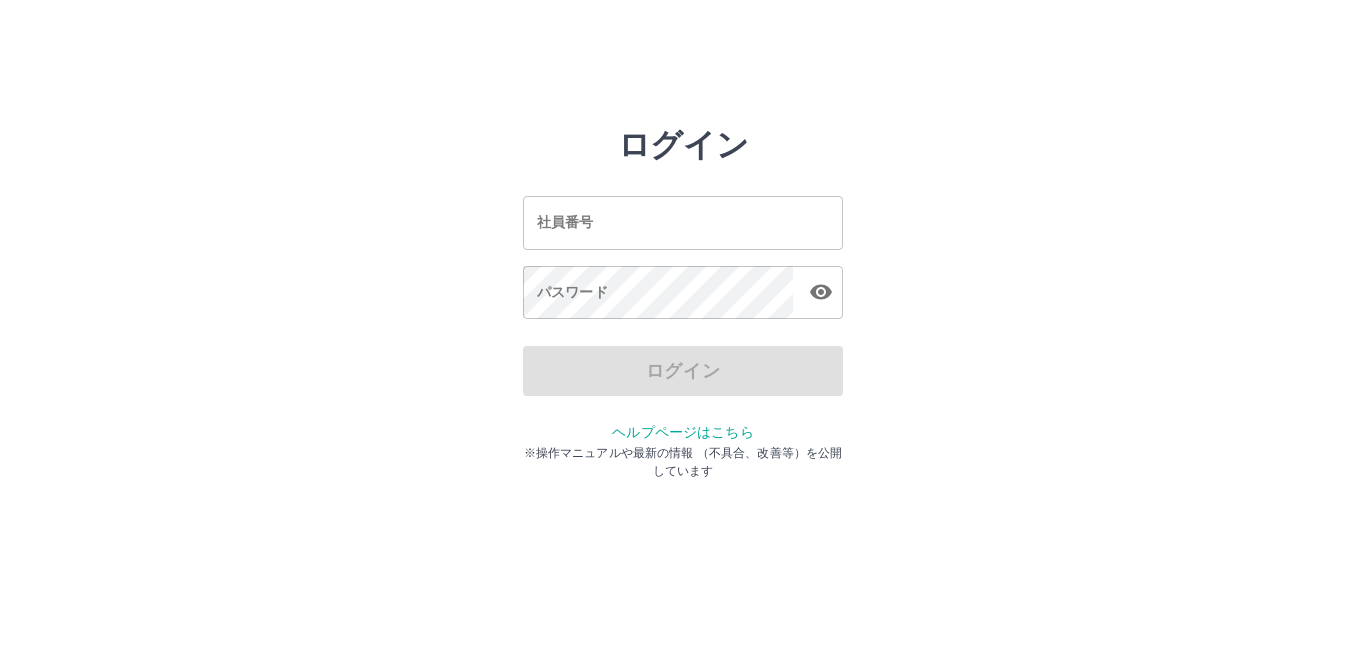 scroll, scrollTop: 0, scrollLeft: 0, axis: both 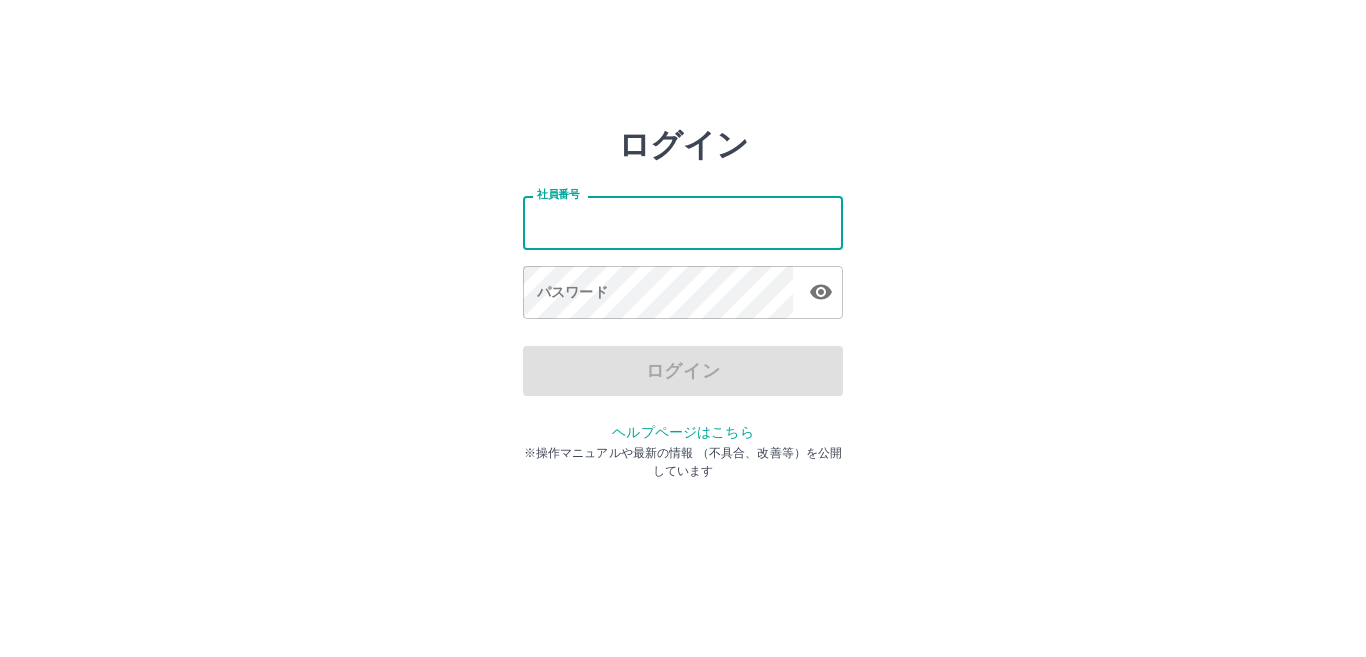 click on "社員番号" at bounding box center (683, 222) 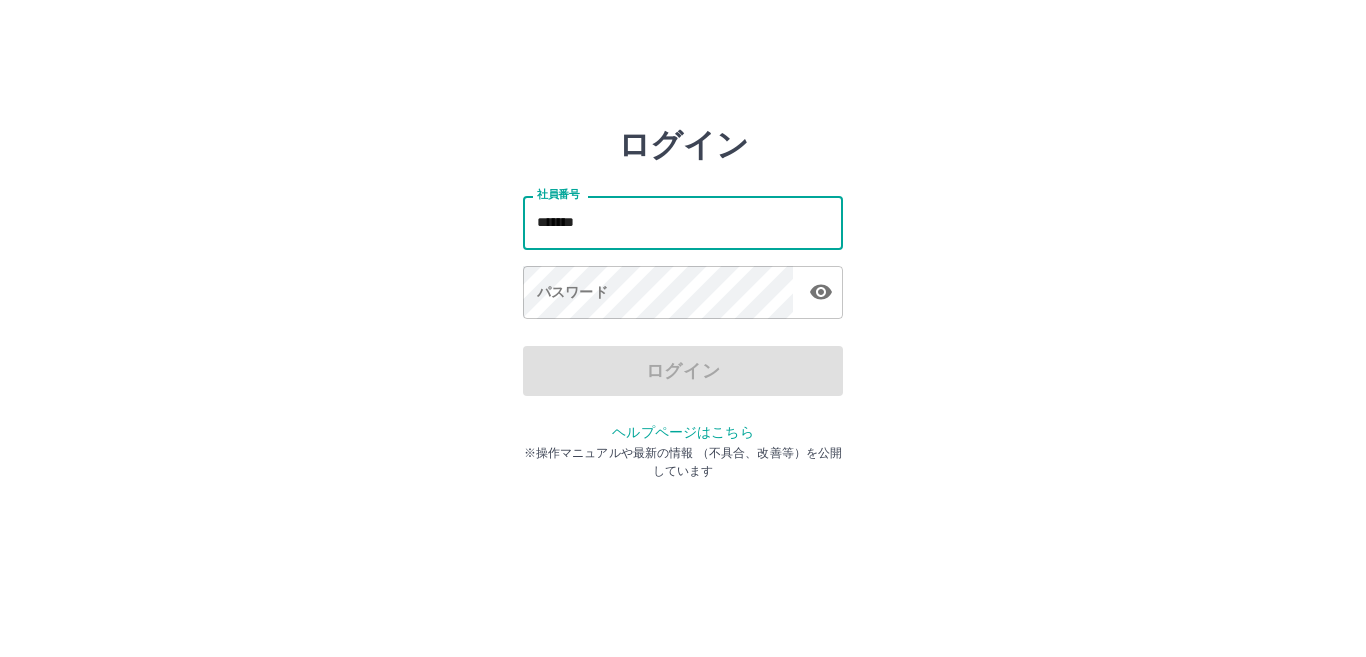 type on "*******" 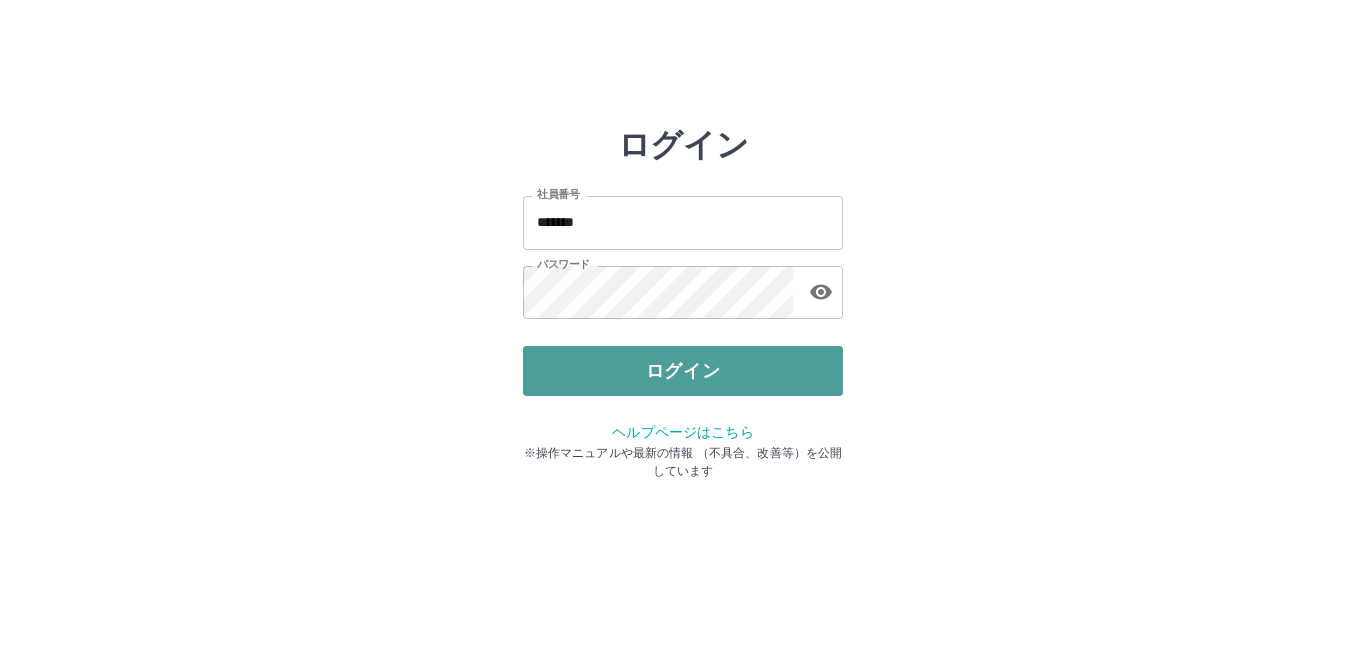 click on "ログイン" at bounding box center (683, 371) 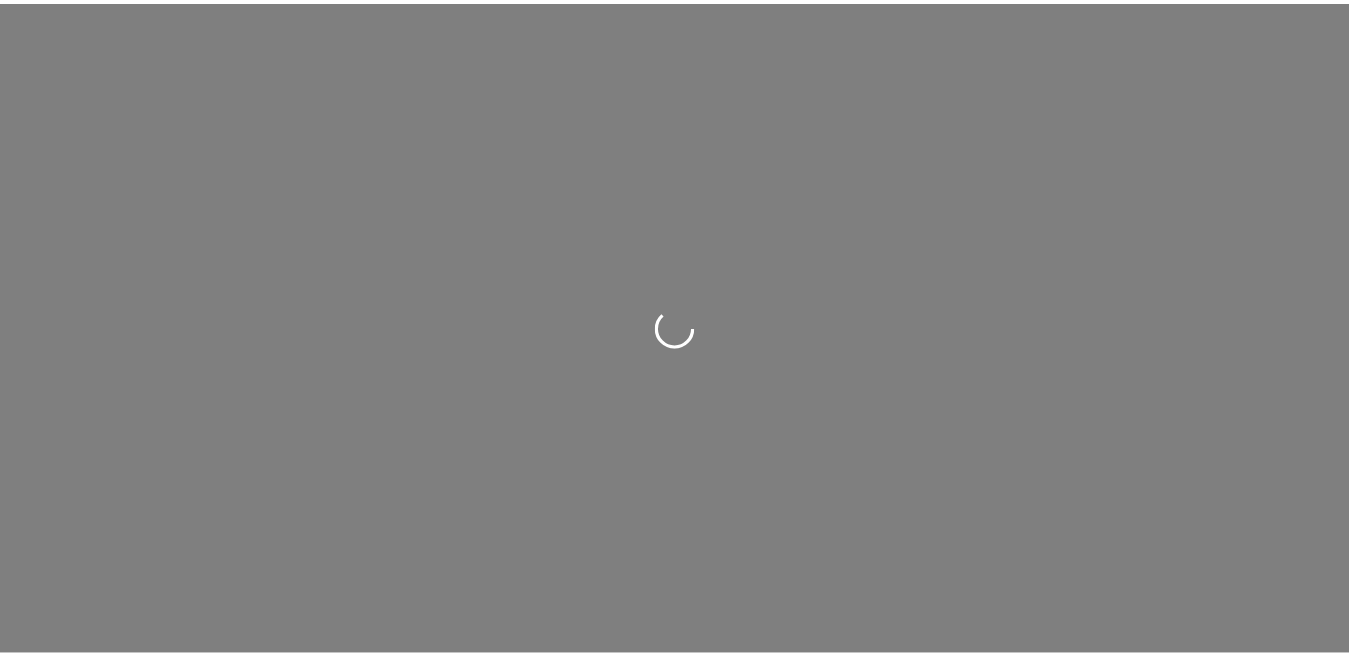 scroll, scrollTop: 0, scrollLeft: 0, axis: both 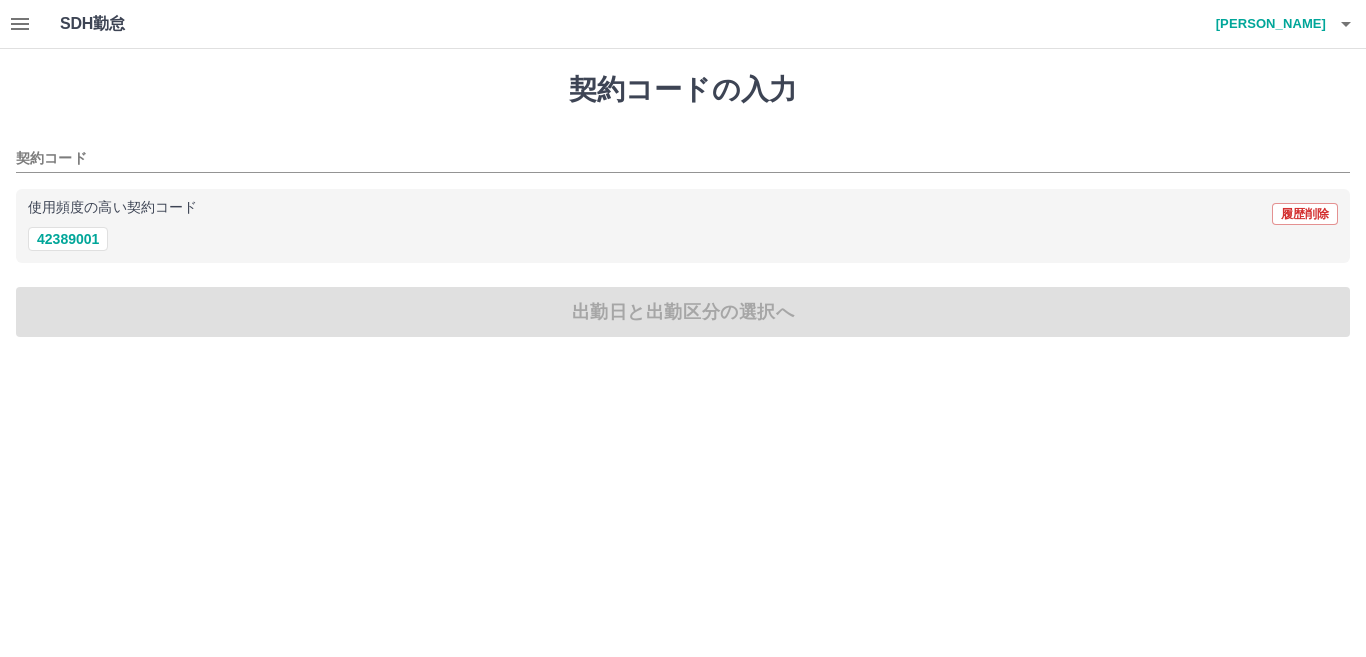 click 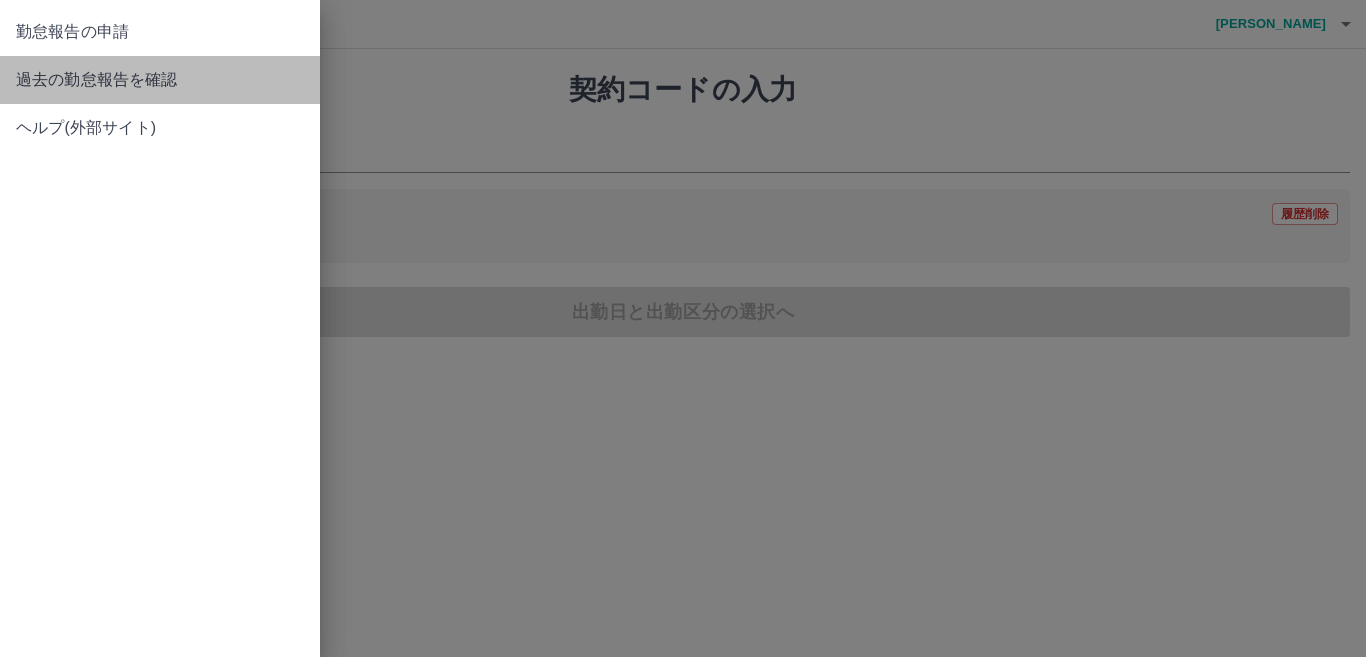 click on "過去の勤怠報告を確認" at bounding box center (160, 80) 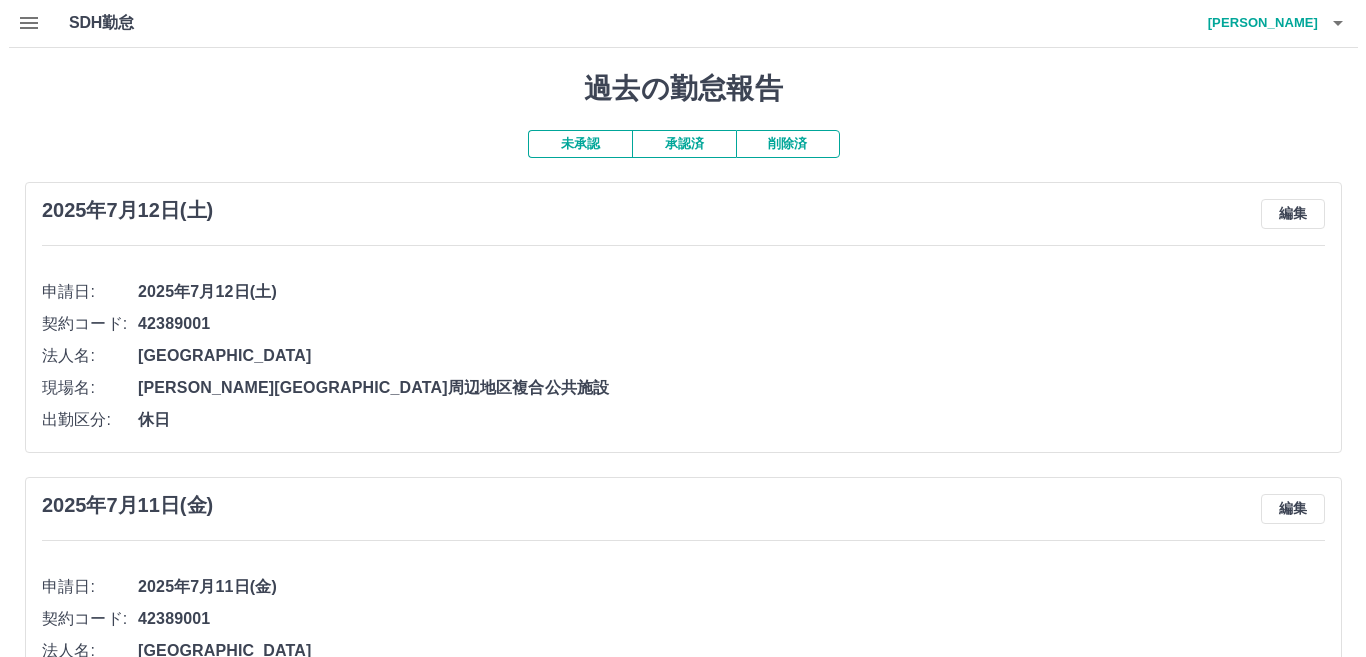 scroll, scrollTop: 0, scrollLeft: 0, axis: both 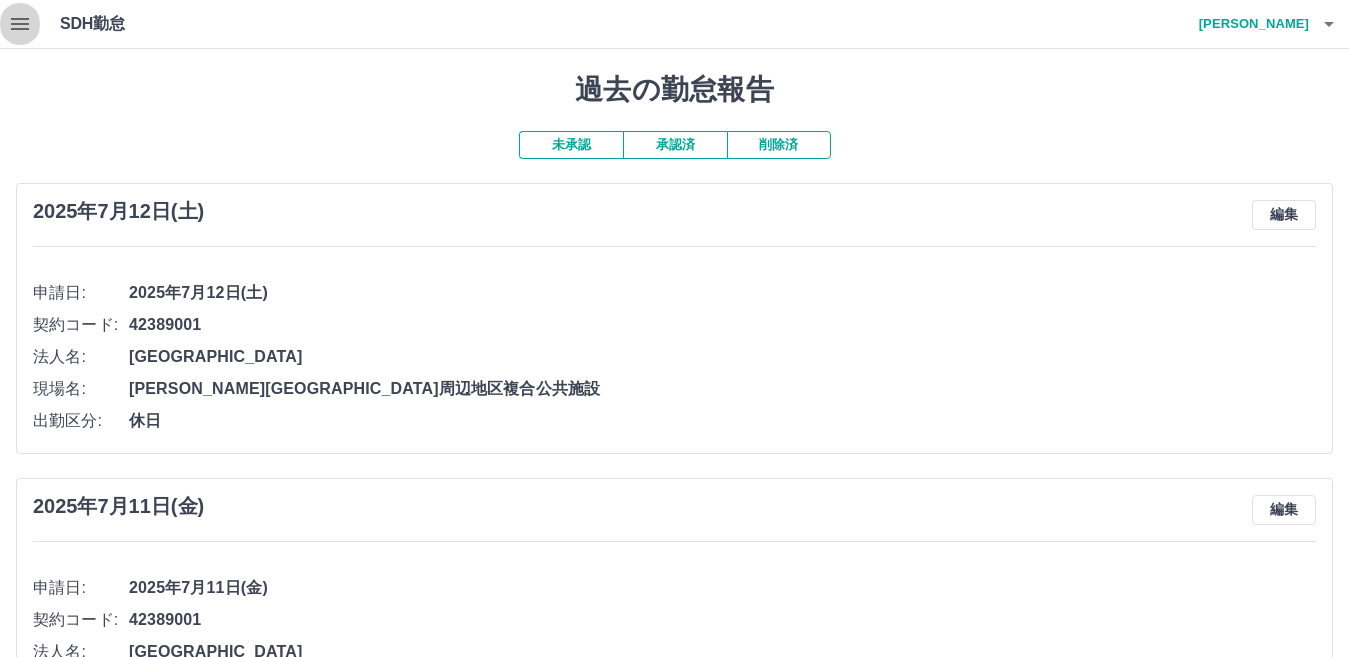 click 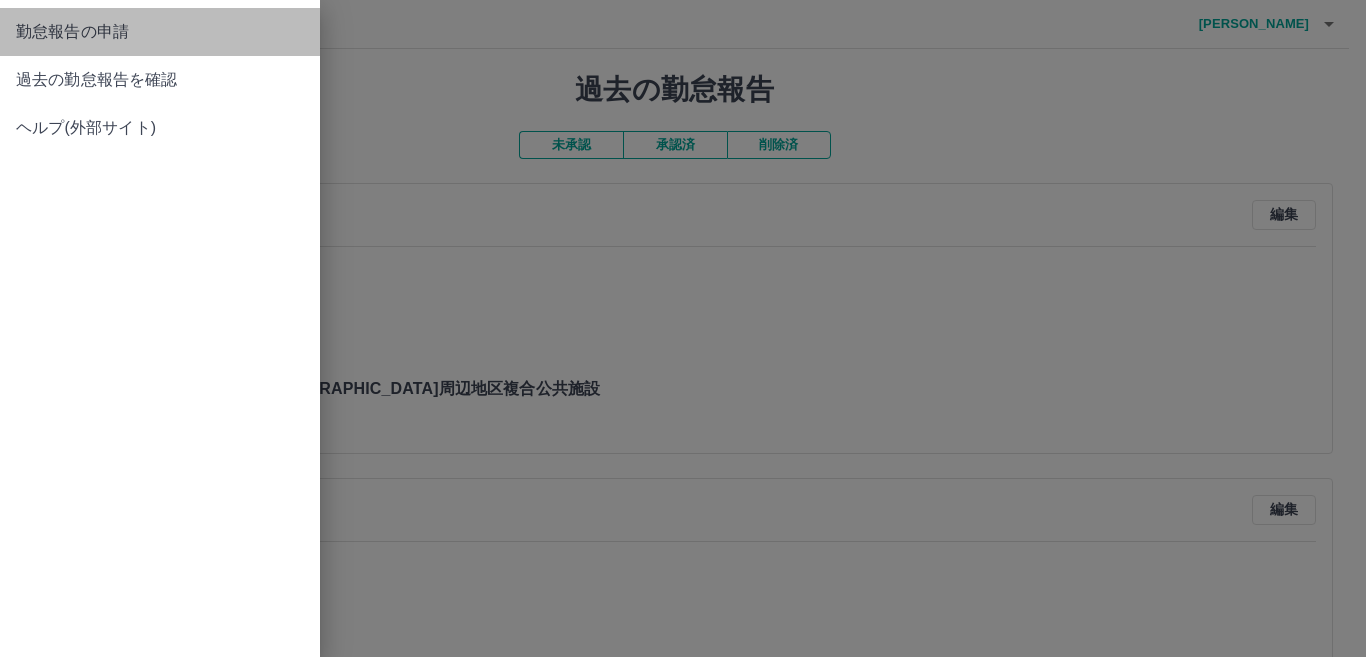 click on "勤怠報告の申請" at bounding box center (160, 32) 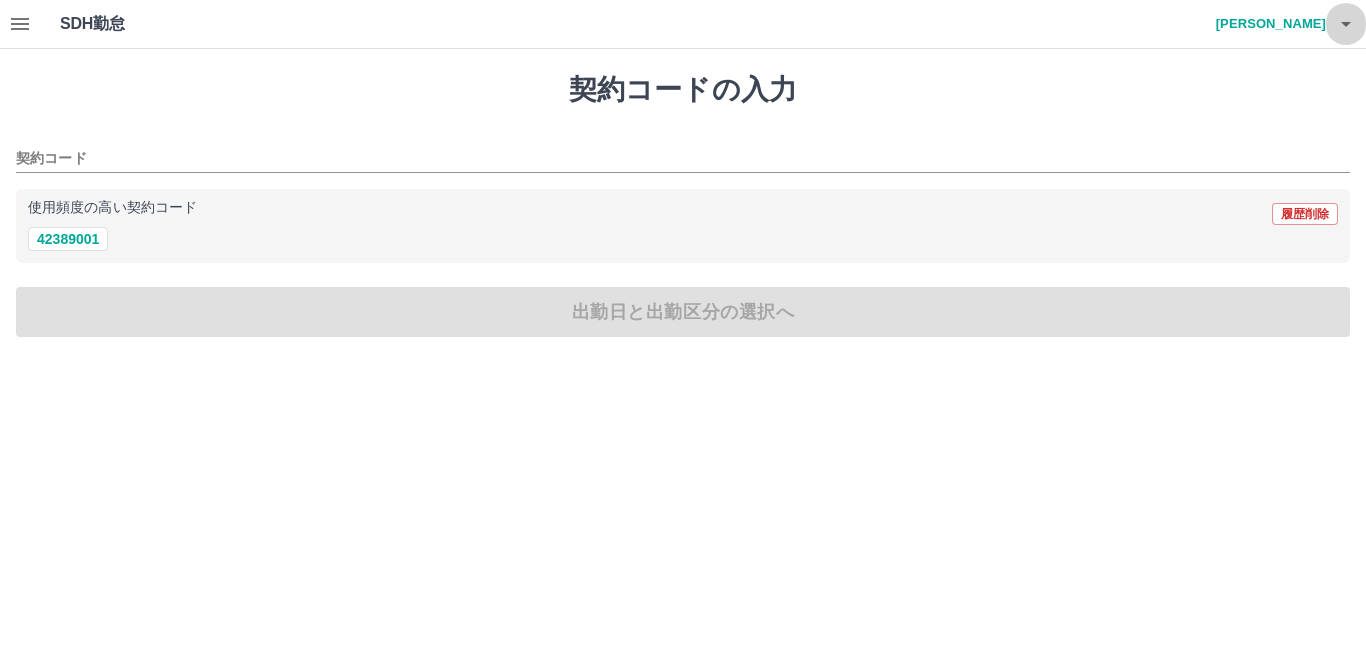 click 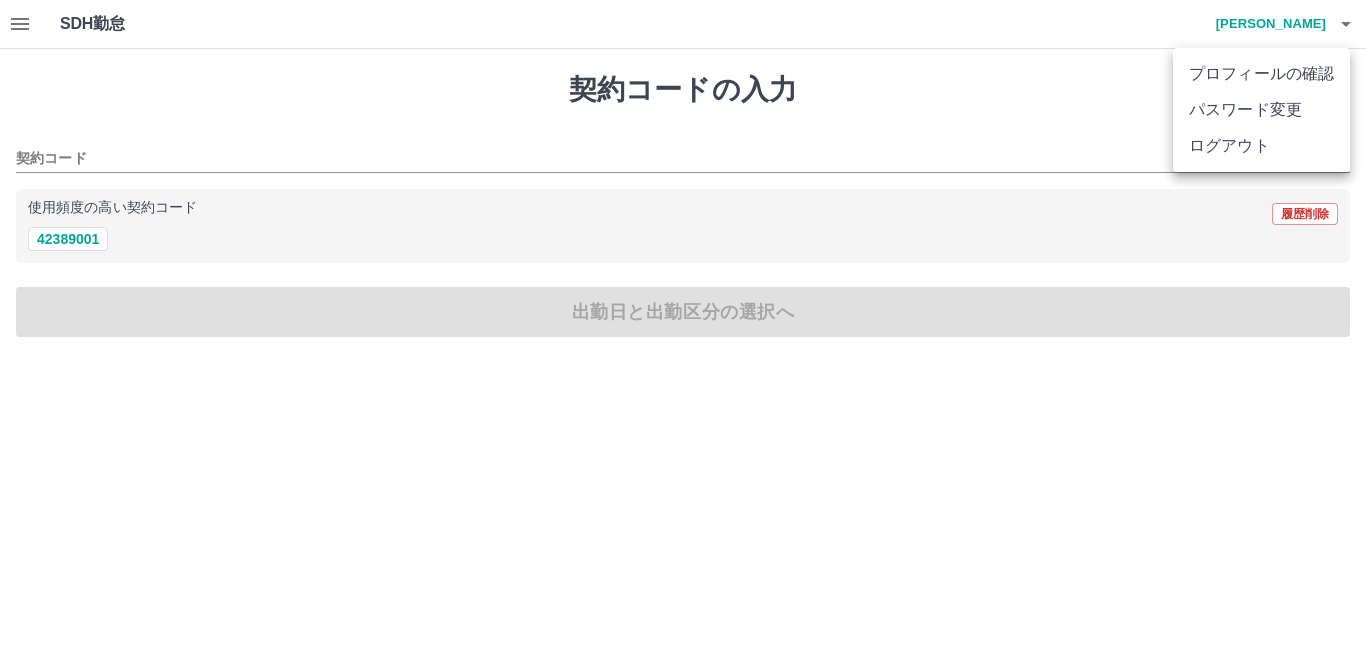 click at bounding box center (683, 328) 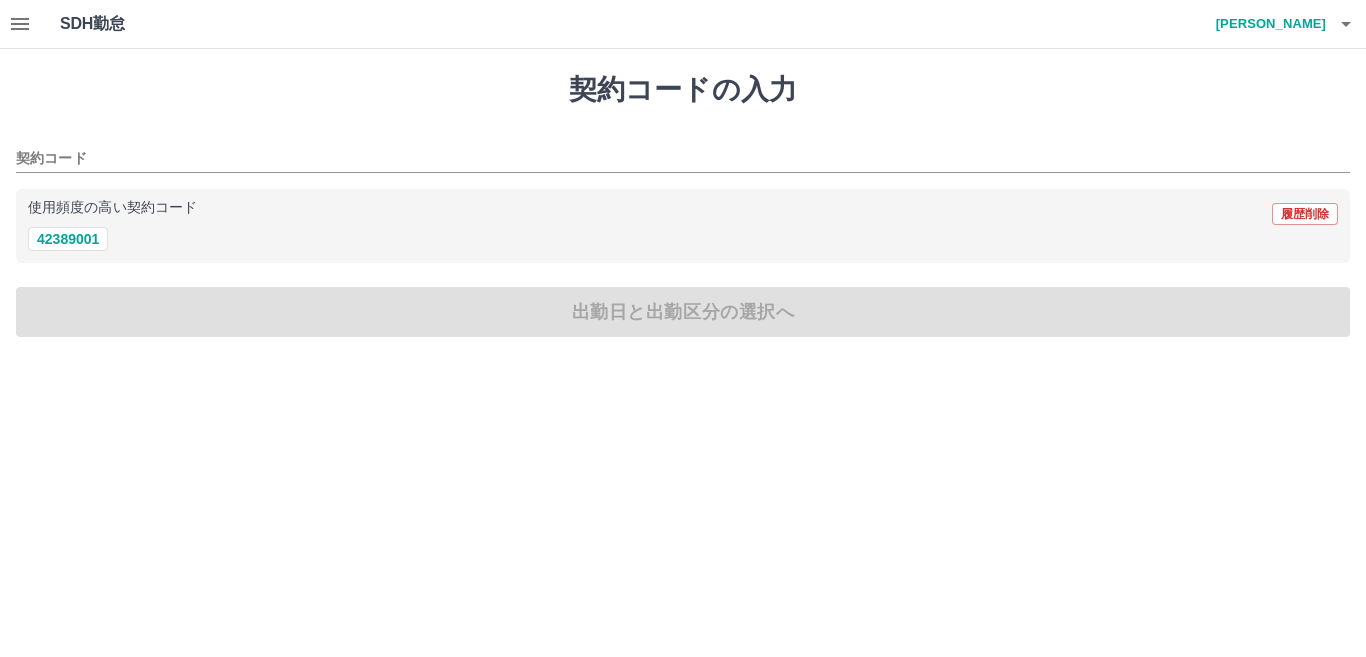 click 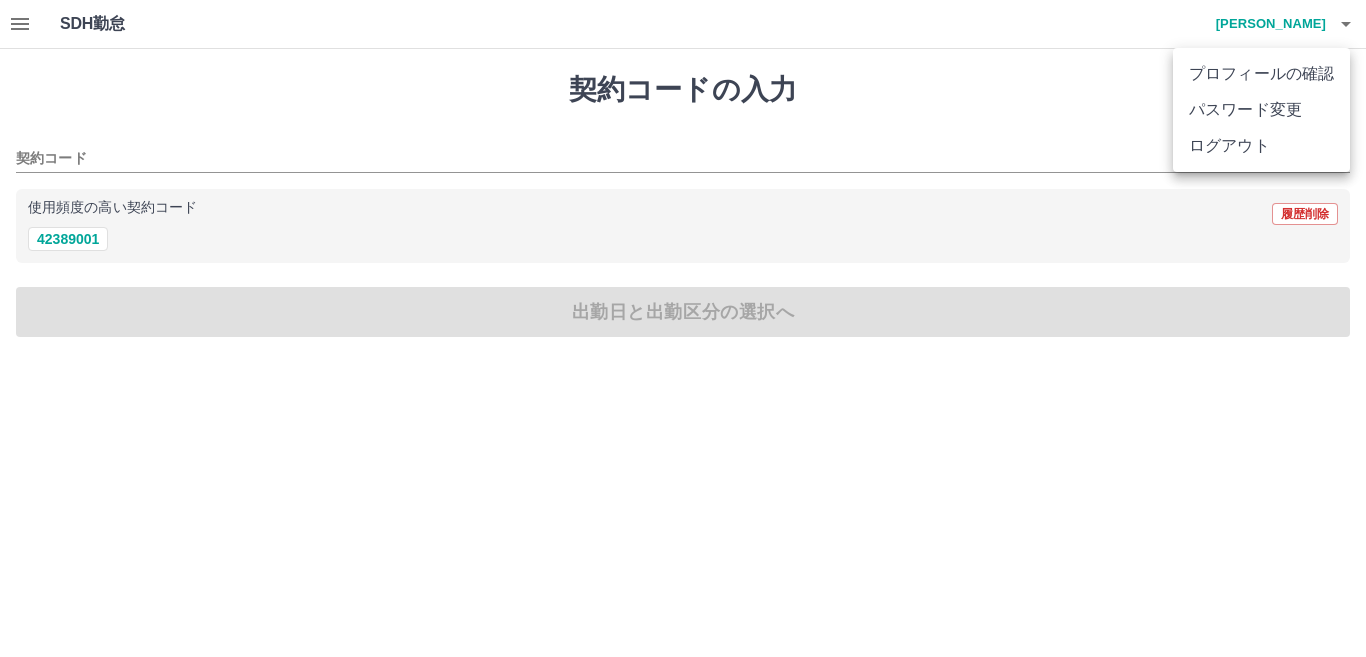 click at bounding box center (683, 328) 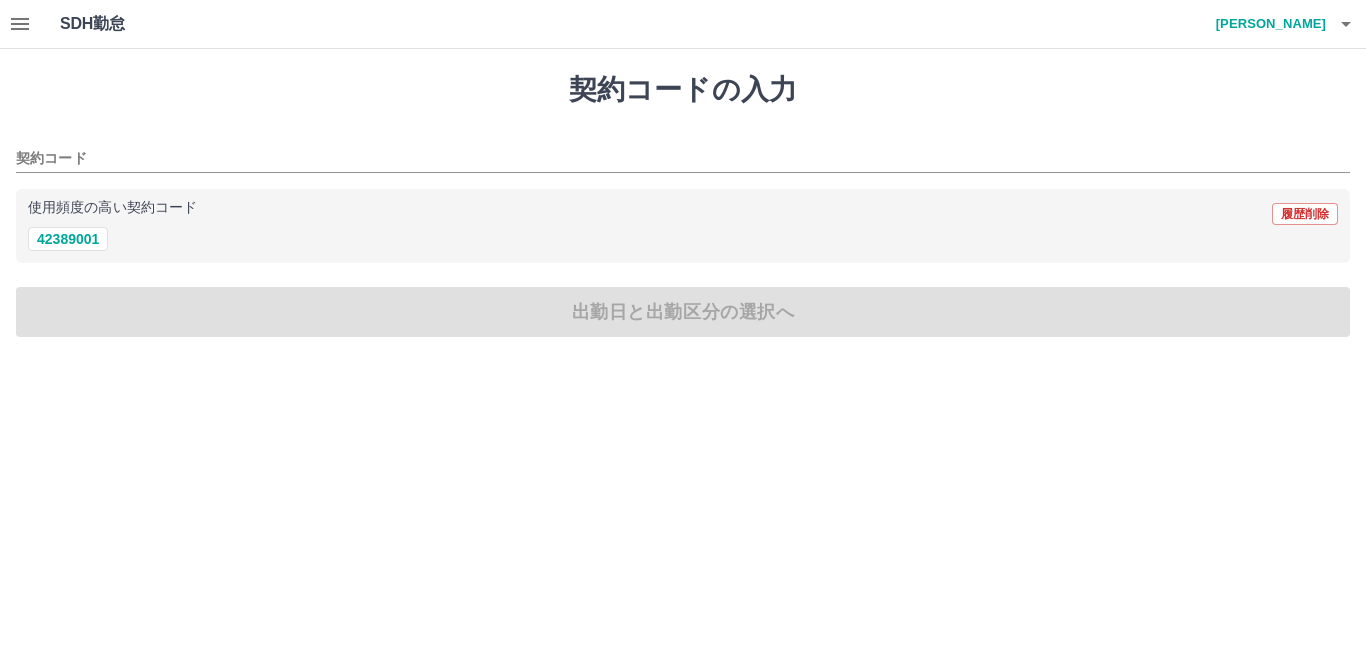 click at bounding box center (1346, 24) 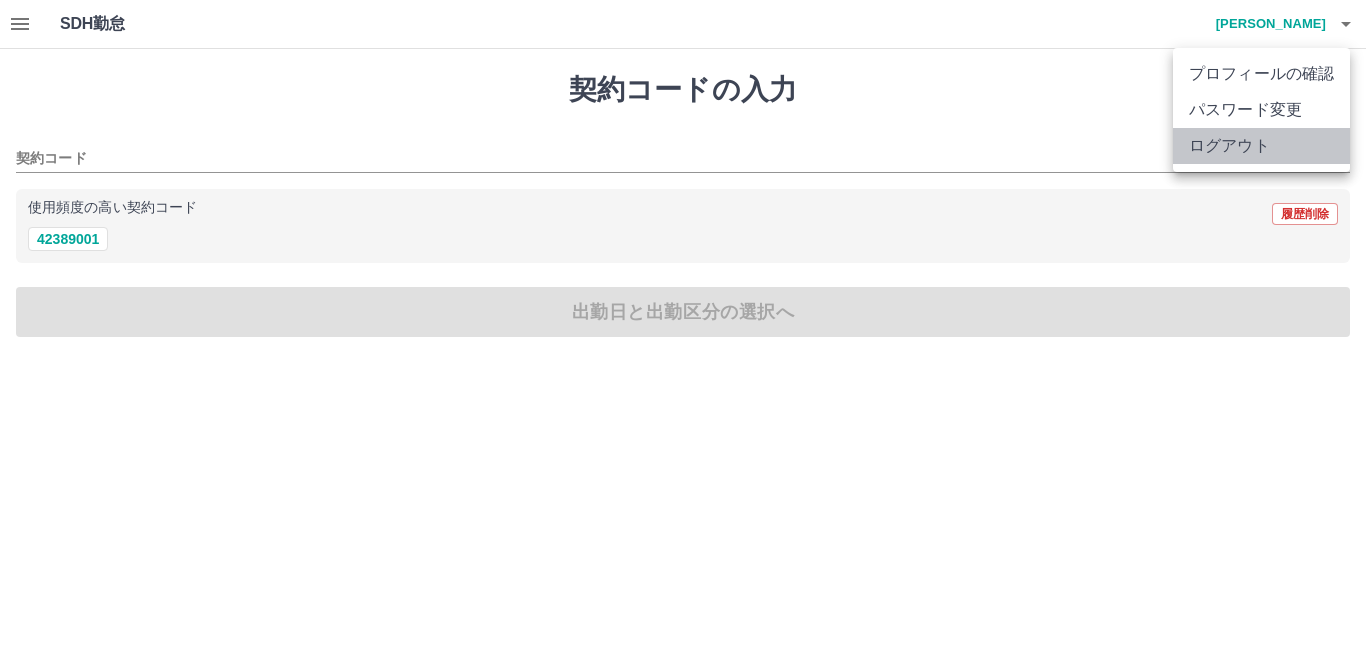 click on "ログアウト" at bounding box center [1261, 146] 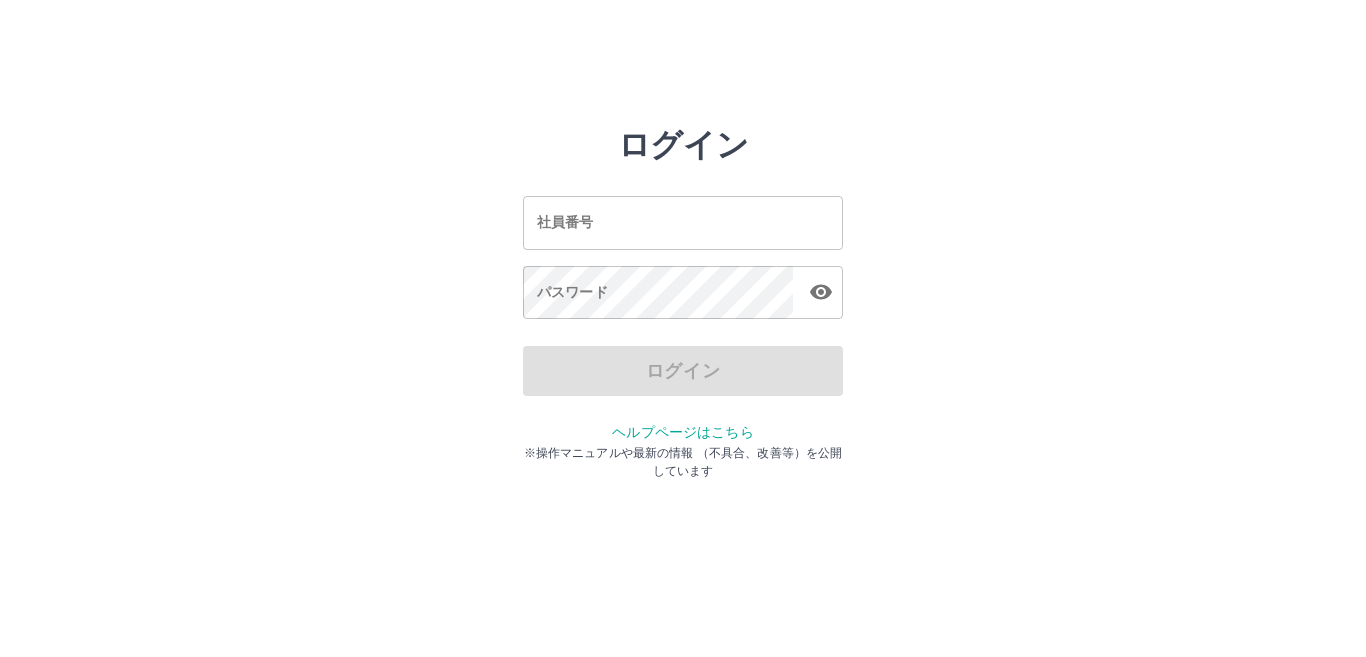 scroll, scrollTop: 0, scrollLeft: 0, axis: both 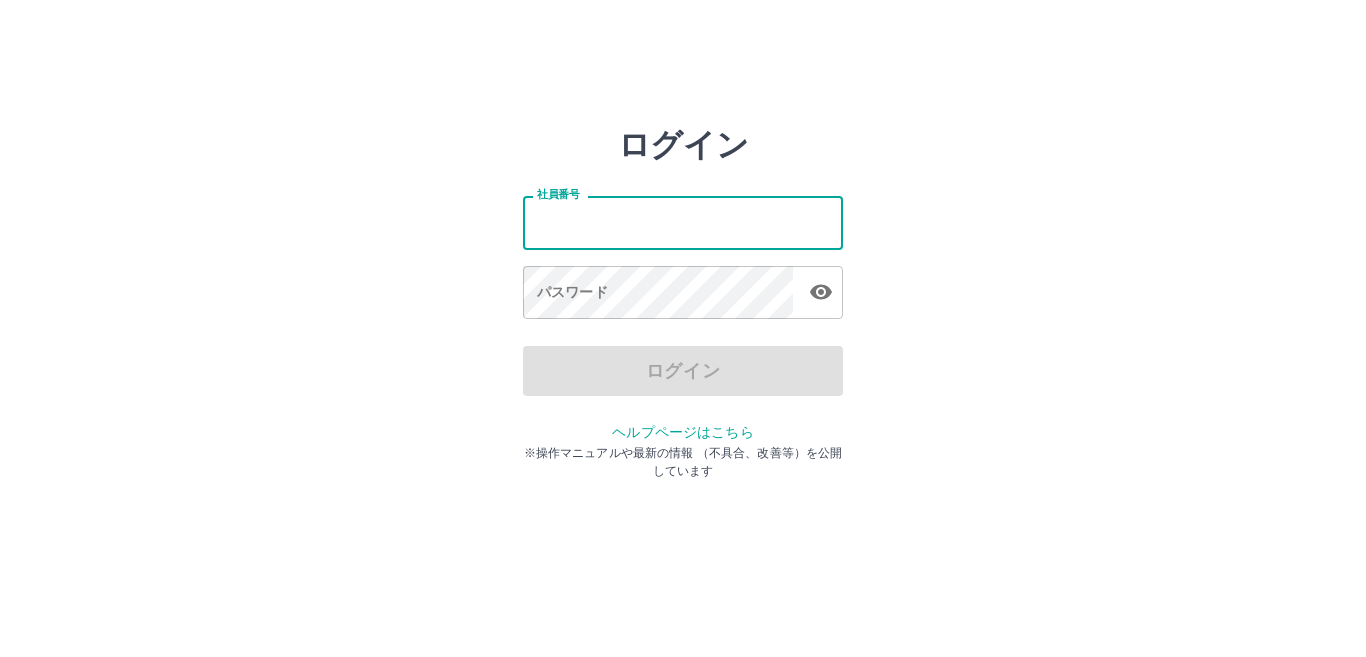 drag, startPoint x: 662, startPoint y: 230, endPoint x: 692, endPoint y: 239, distance: 31.320919 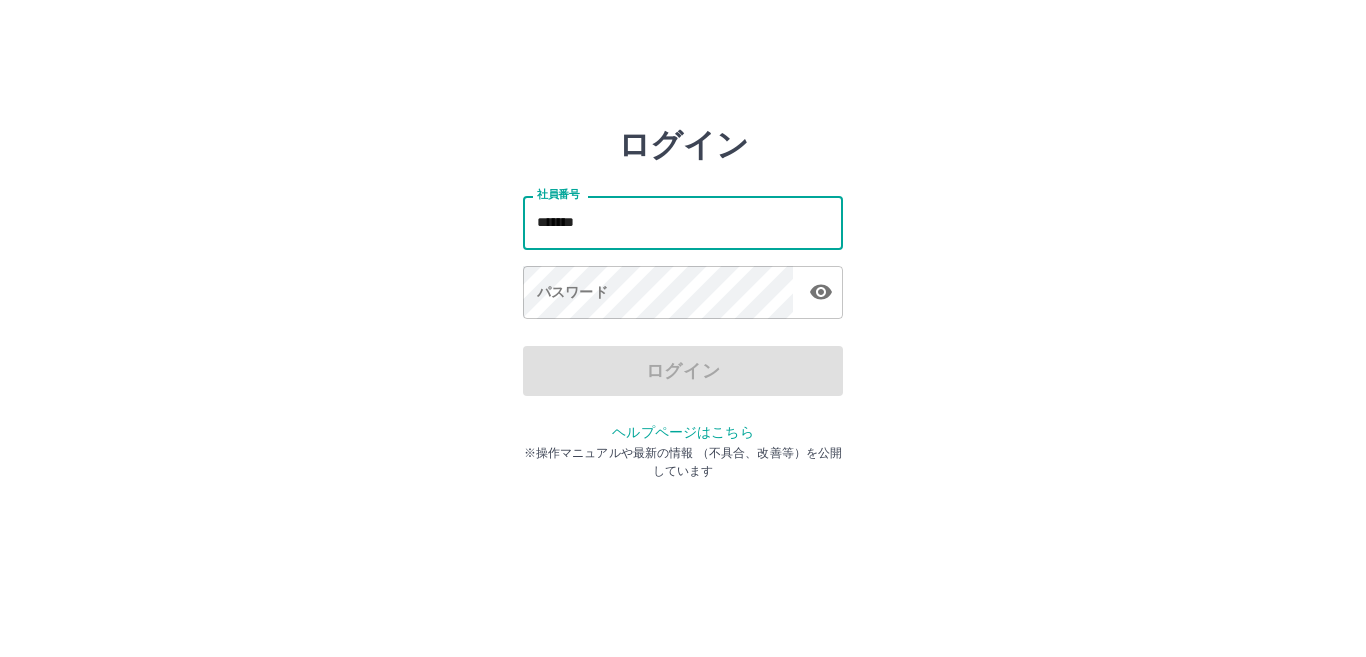 type on "*******" 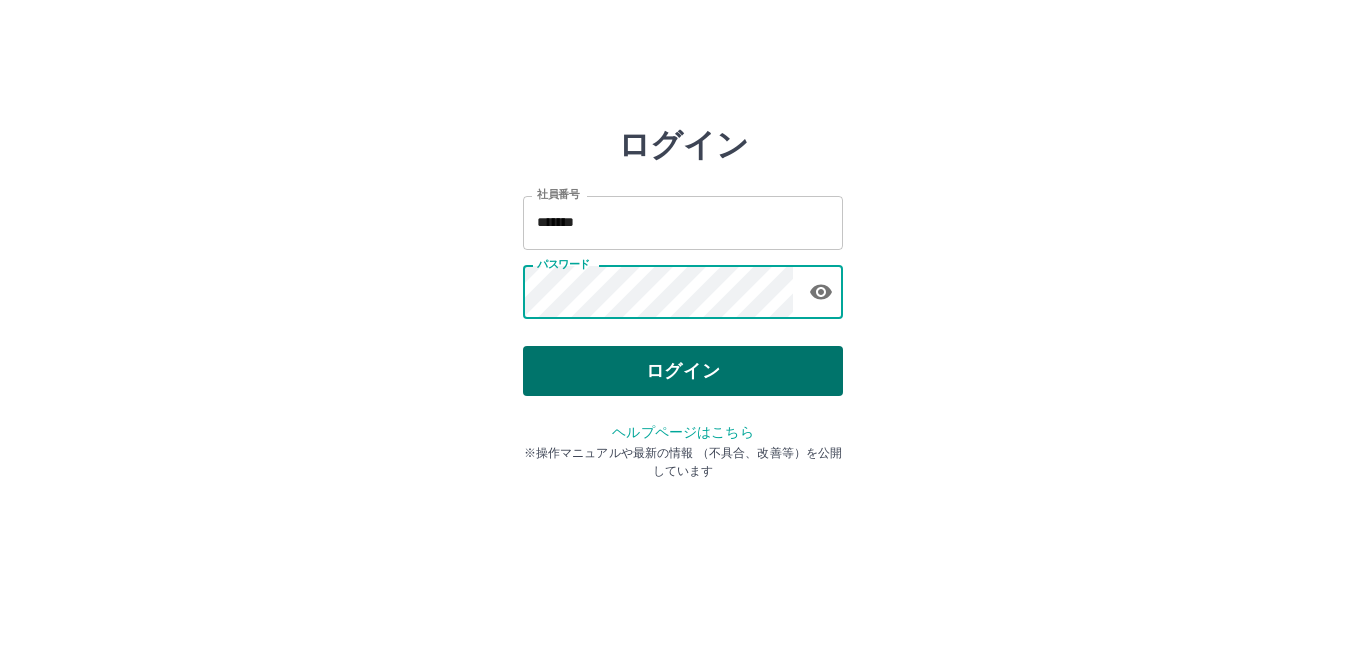 click on "ログイン" at bounding box center (683, 371) 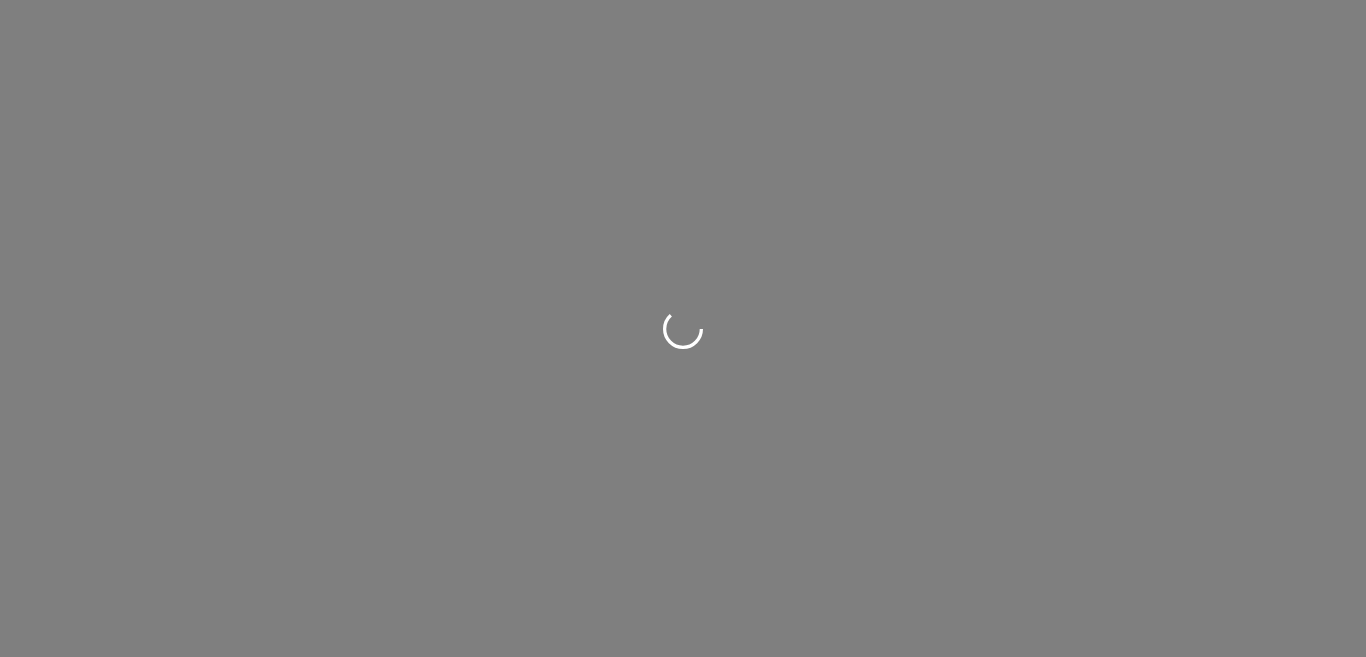 scroll, scrollTop: 0, scrollLeft: 0, axis: both 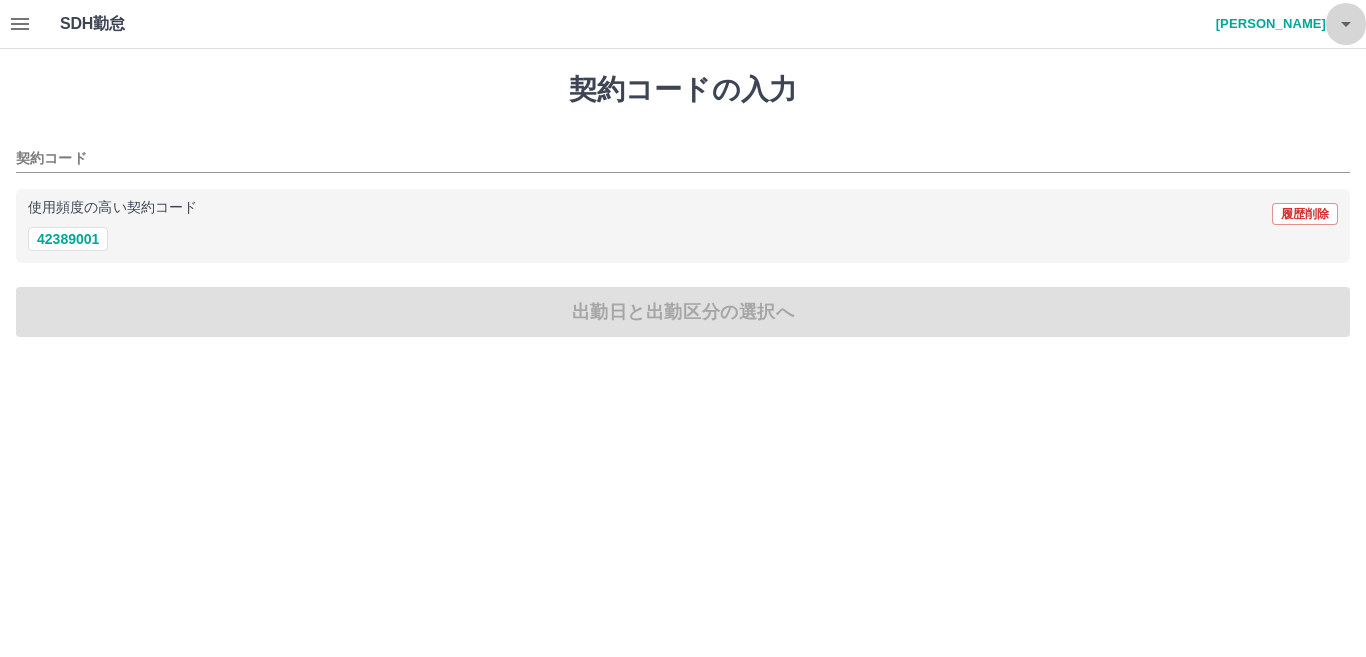 click 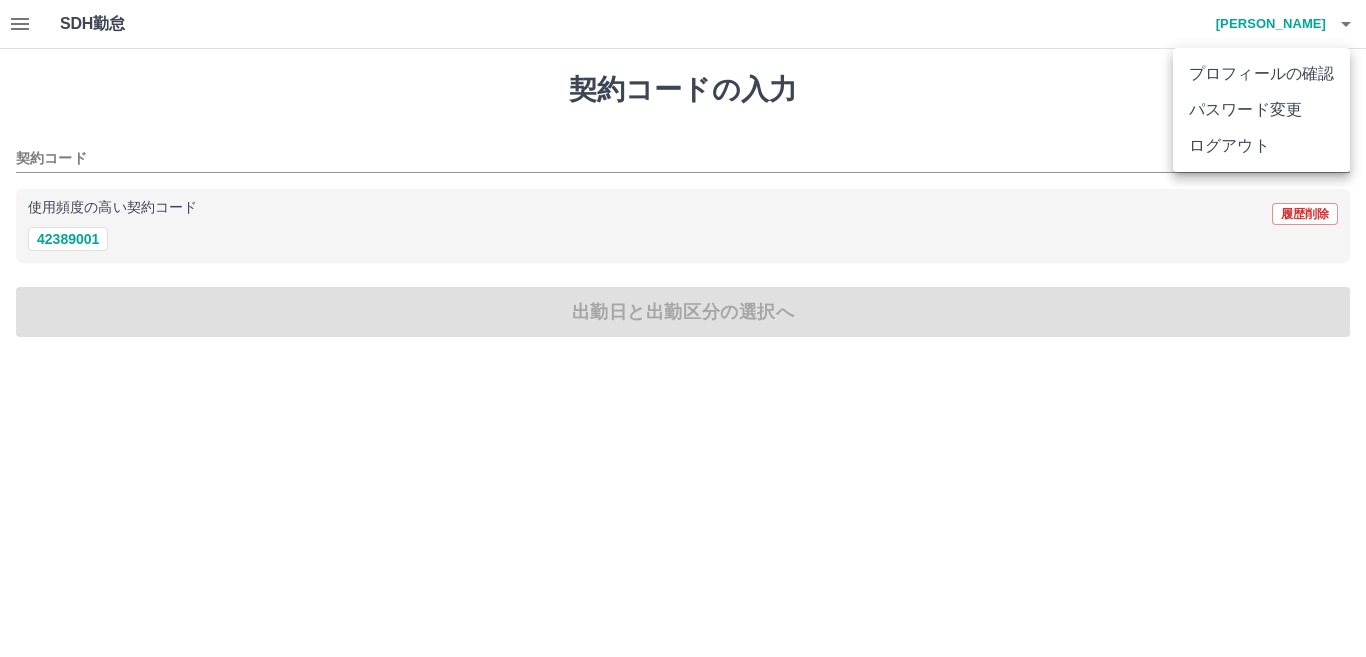 click on "ログアウト" at bounding box center [1261, 146] 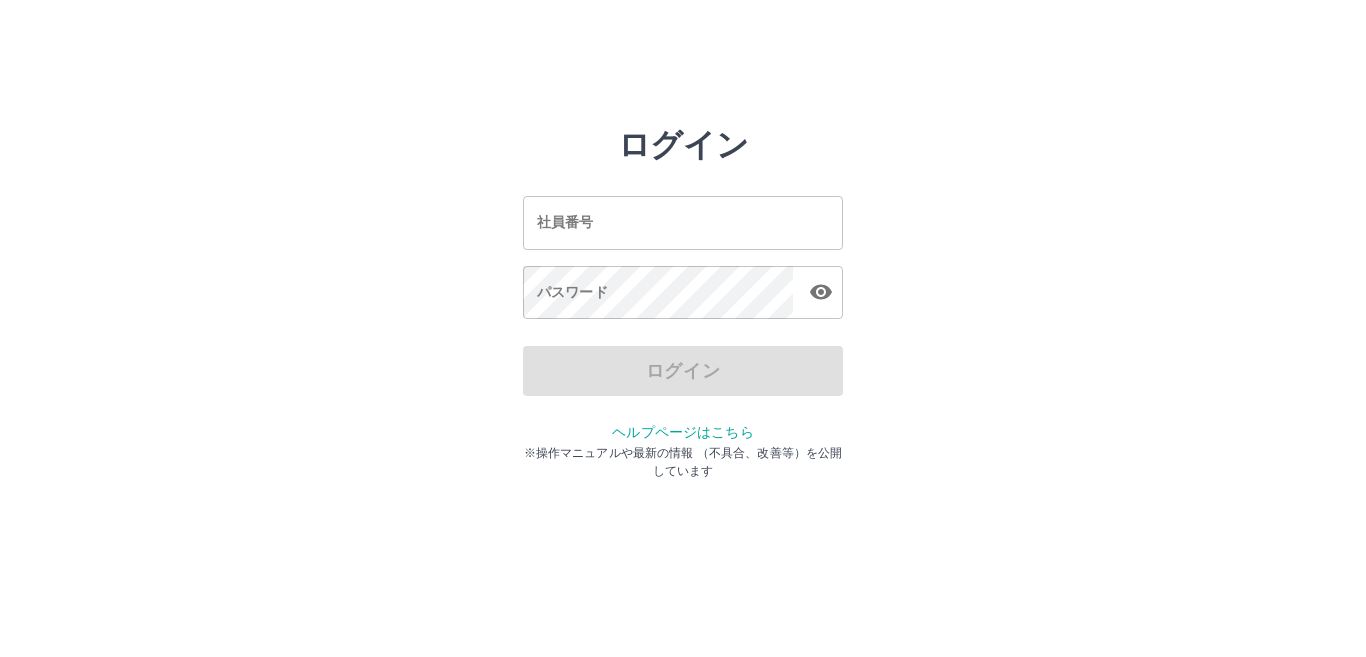 scroll, scrollTop: 0, scrollLeft: 0, axis: both 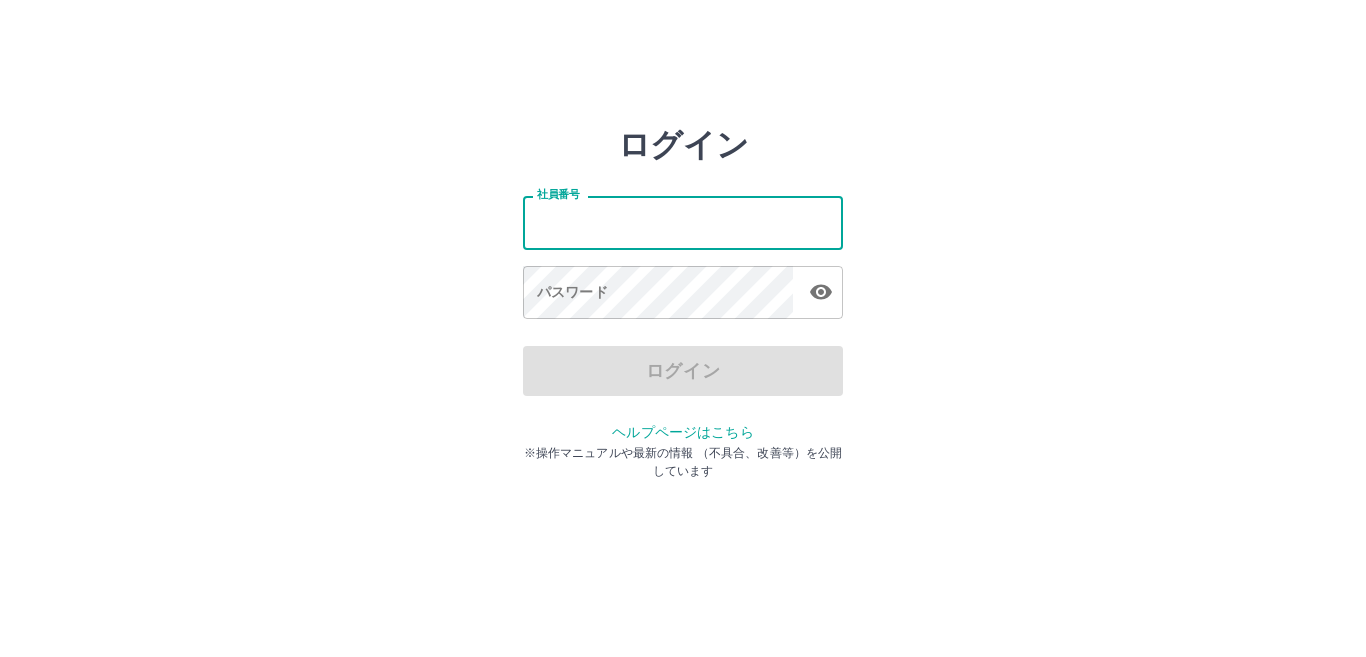 drag, startPoint x: 733, startPoint y: 217, endPoint x: 802, endPoint y: 209, distance: 69.46222 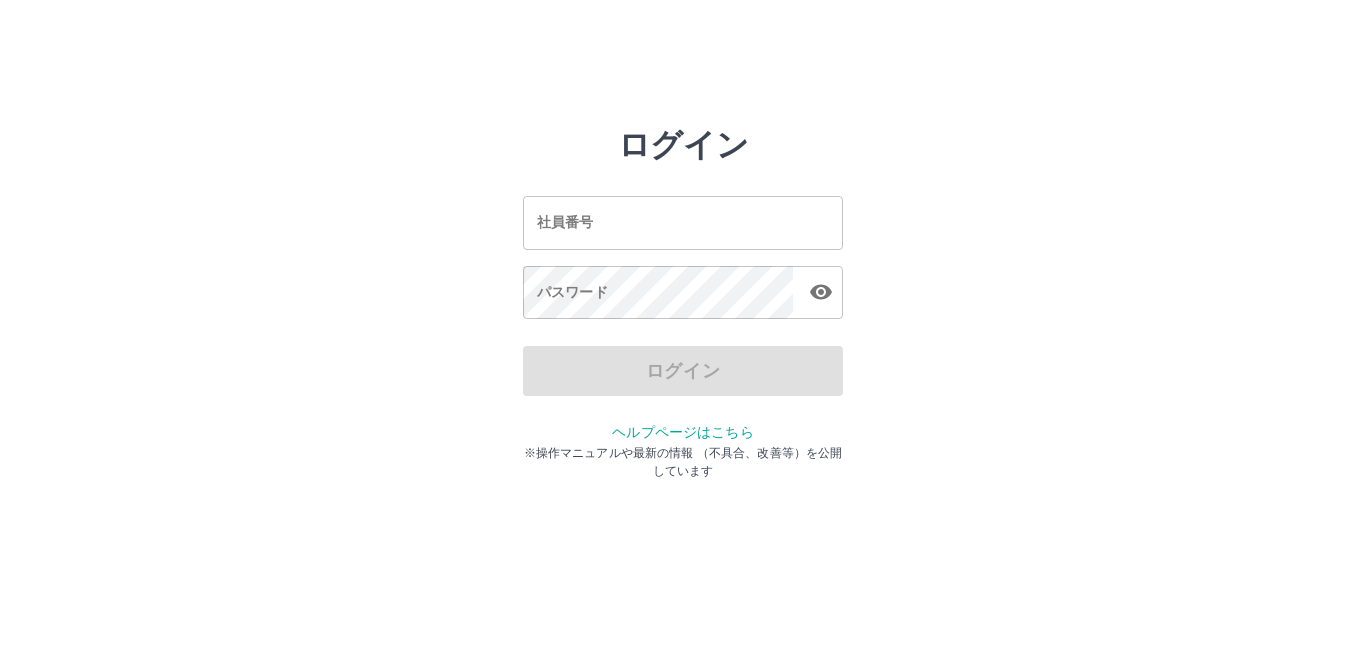 drag, startPoint x: 776, startPoint y: 208, endPoint x: 900, endPoint y: 201, distance: 124.197426 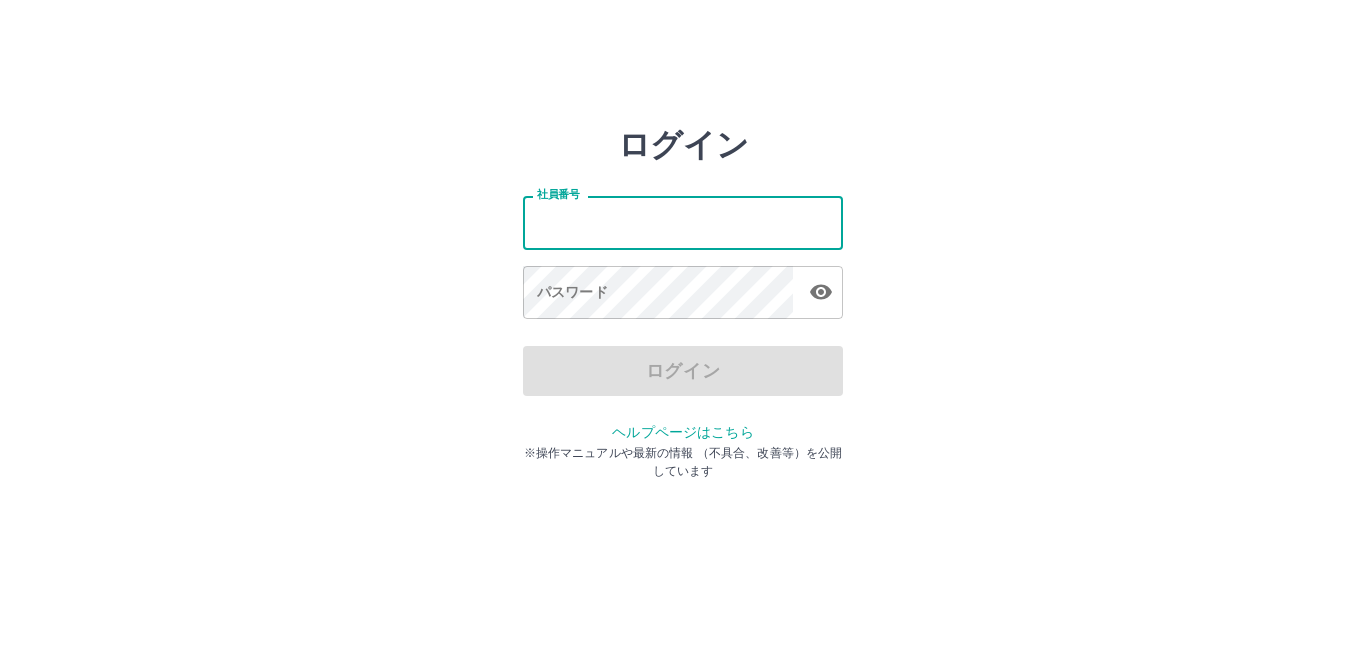 click on "社員番号" at bounding box center [683, 222] 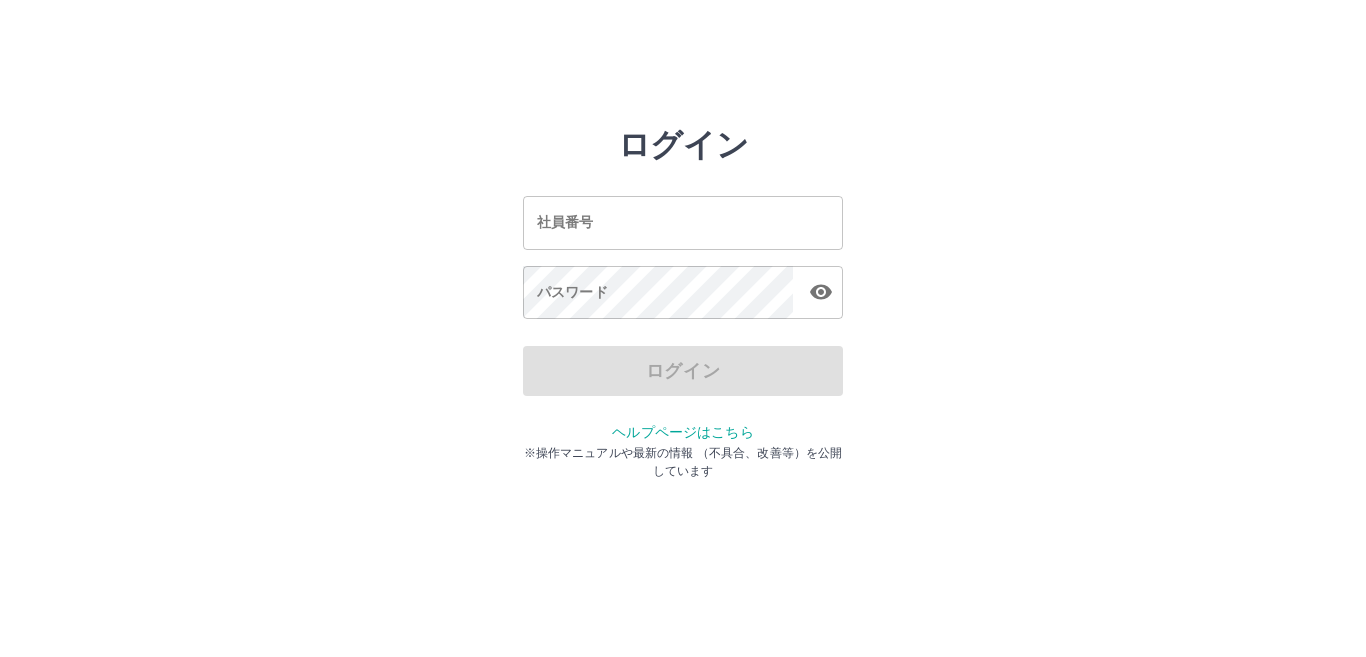 click on "社員番号" at bounding box center [683, 222] 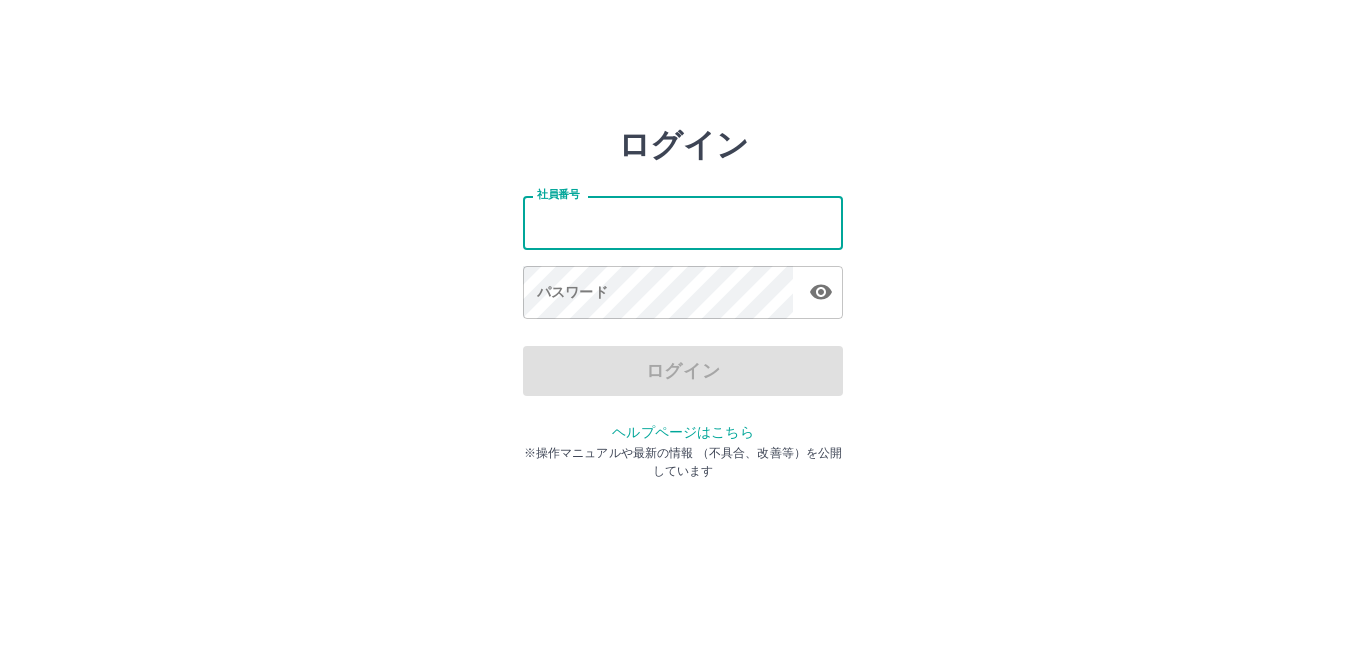 drag, startPoint x: 1025, startPoint y: 209, endPoint x: 959, endPoint y: 209, distance: 66 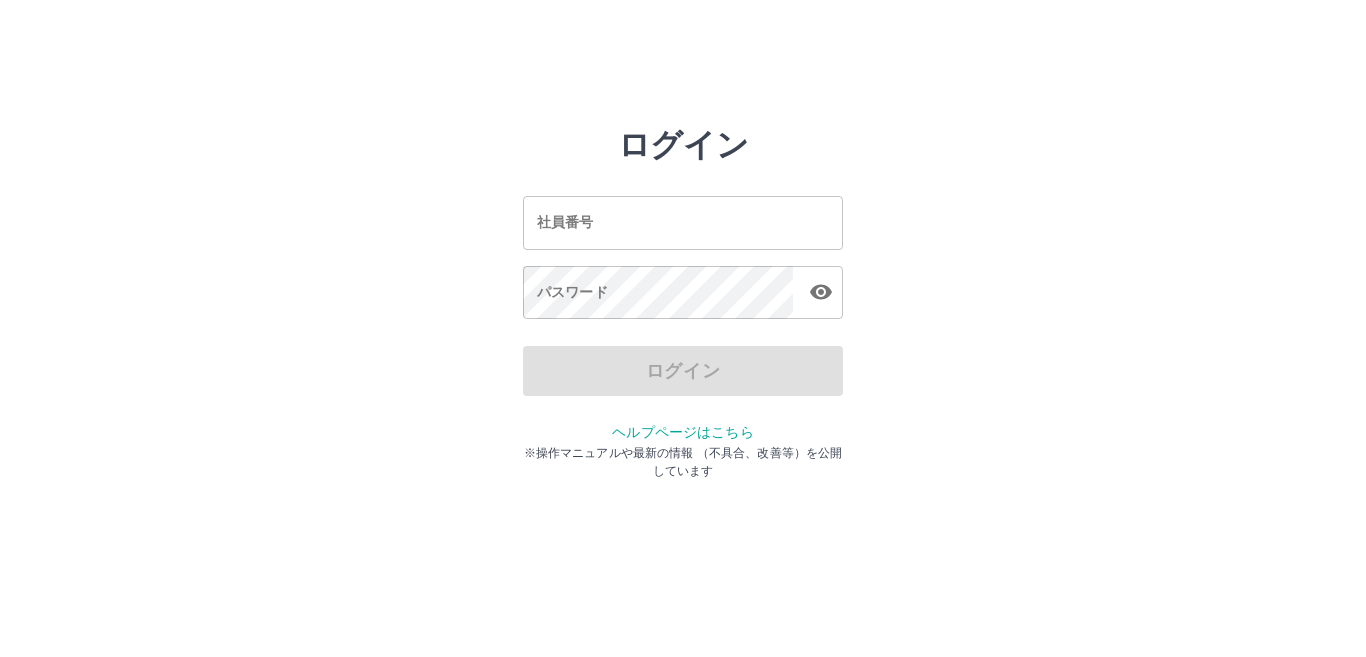 click on "ログイン 社員番号 社員番号 パスワード パスワード ログイン ヘルプページはこちら ※操作マニュアルや最新の情報 （不具合、改善等）を公開しています" at bounding box center [683, 286] 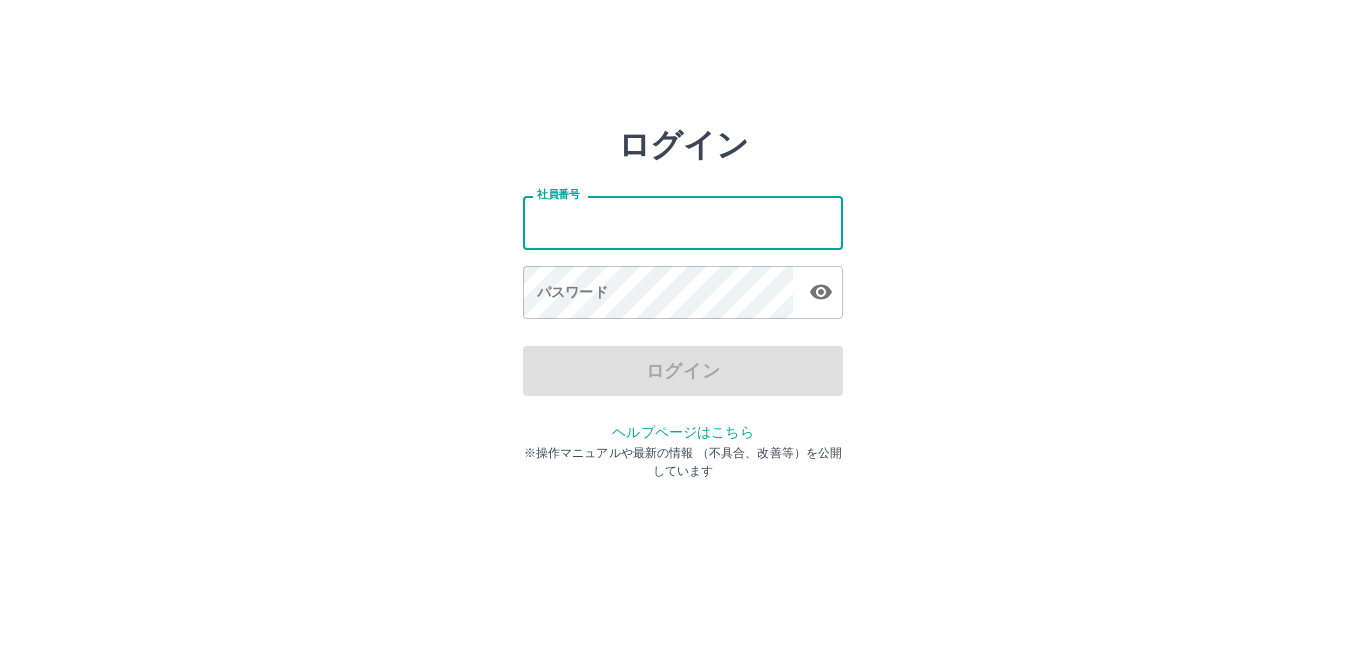 click on "社員番号" at bounding box center (683, 222) 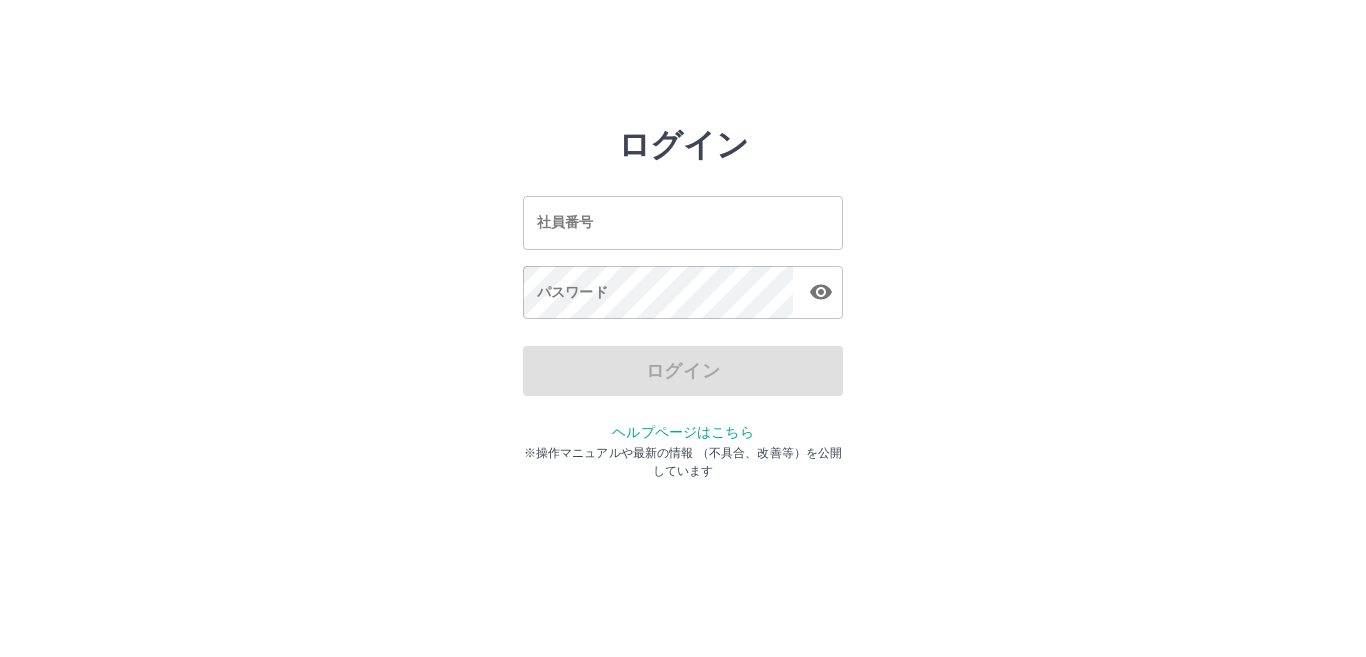 click on "ログイン 社員番号 社員番号 パスワード パスワード ログイン ヘルプページはこちら ※操作マニュアルや最新の情報 （不具合、改善等）を公開しています" at bounding box center (683, 286) 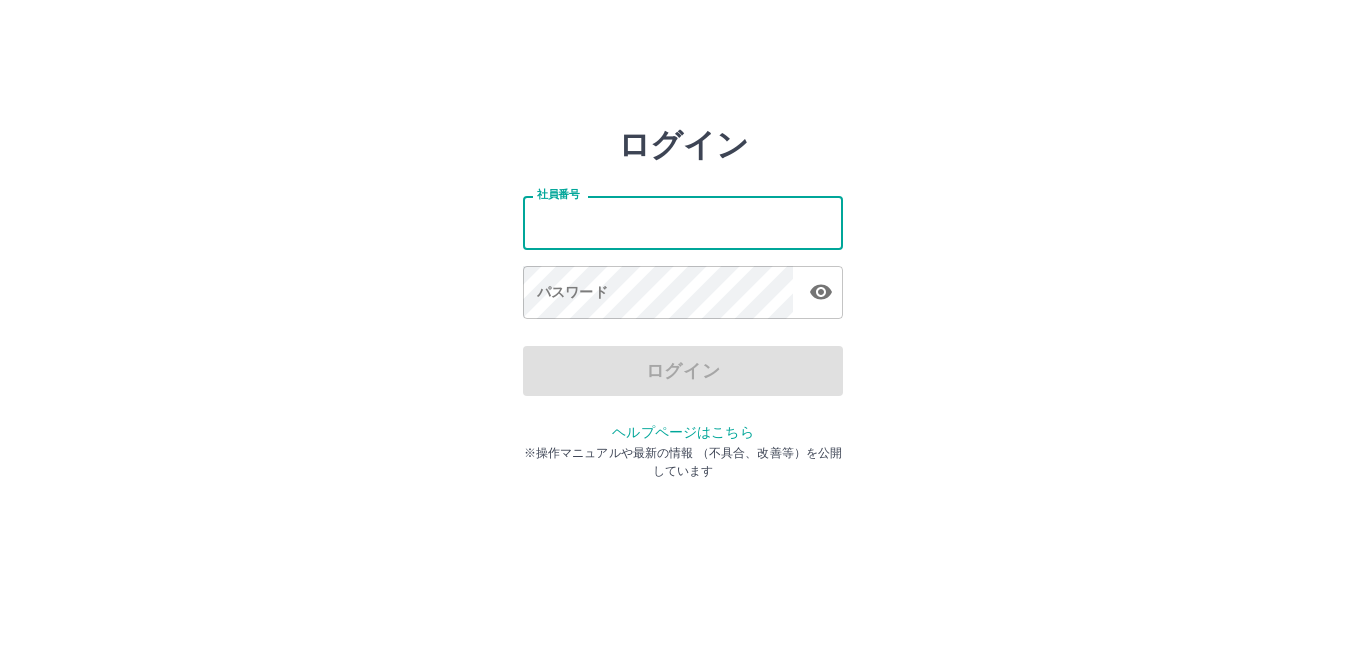 drag, startPoint x: 1053, startPoint y: 210, endPoint x: 1042, endPoint y: 212, distance: 11.18034 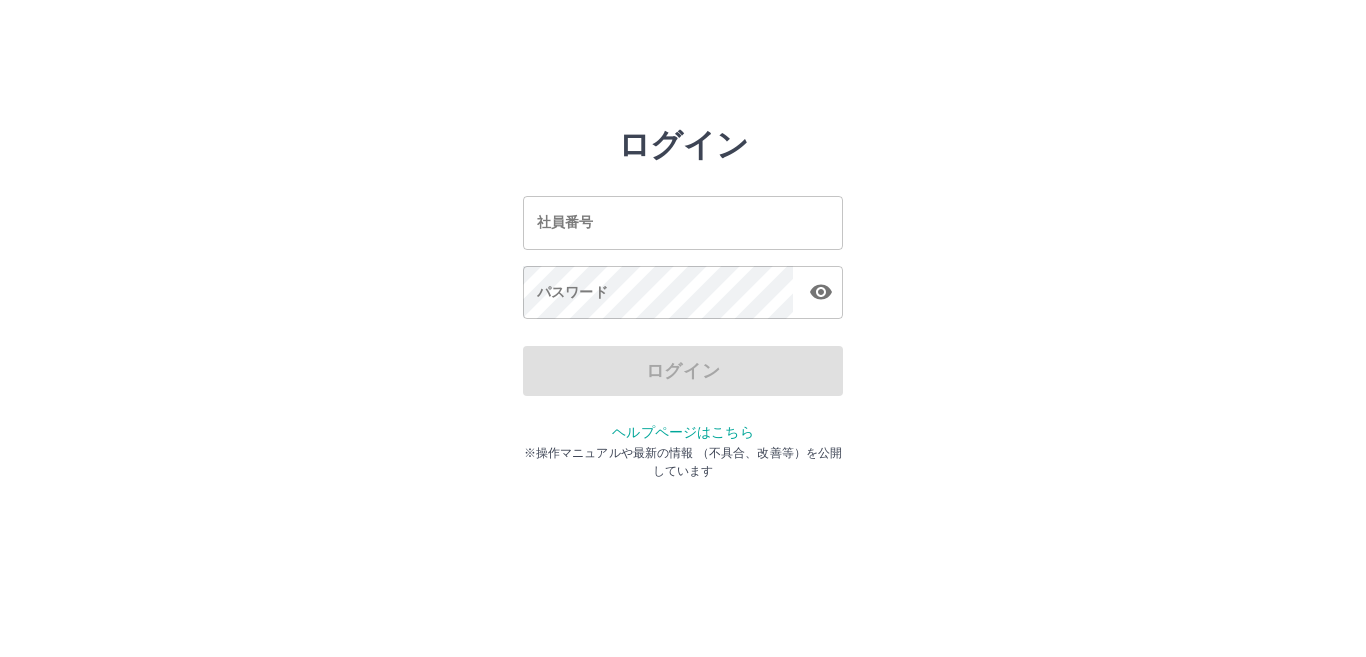 click on "社員番号" at bounding box center [683, 222] 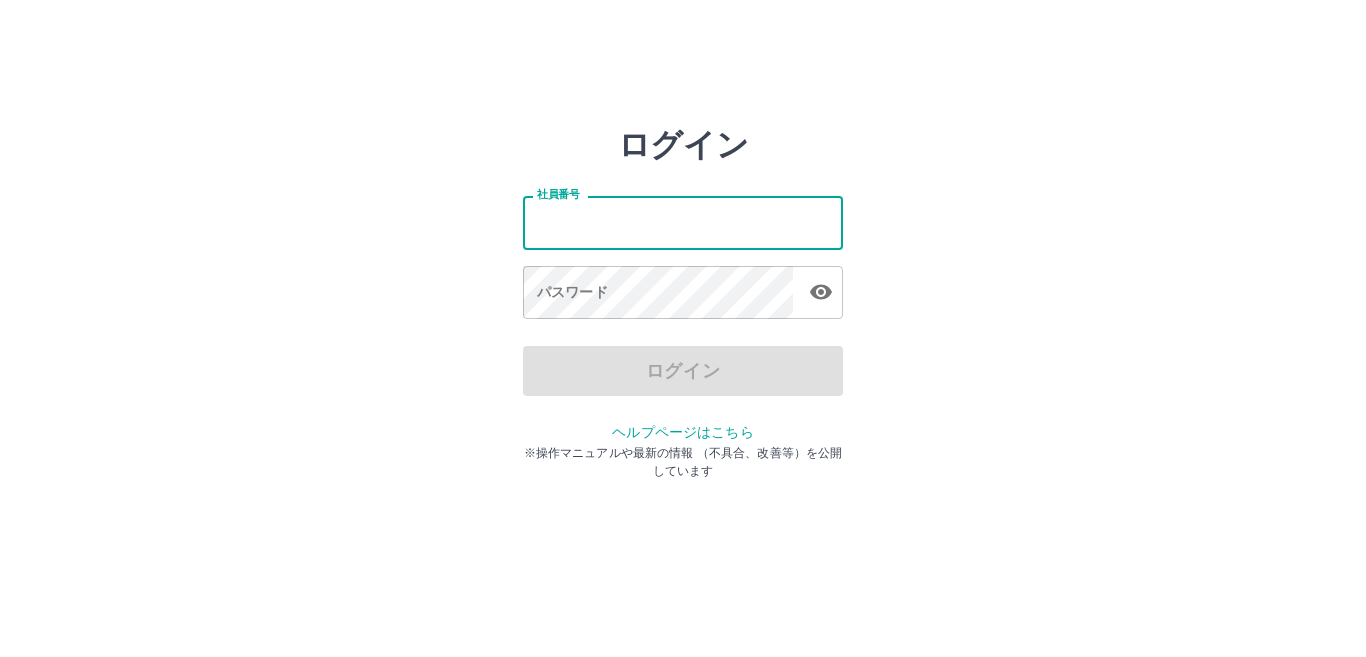 click on "ログイン 社員番号 社員番号 パスワード パスワード ログイン ヘルプページはこちら ※操作マニュアルや最新の情報 （不具合、改善等）を公開しています" at bounding box center (683, 286) 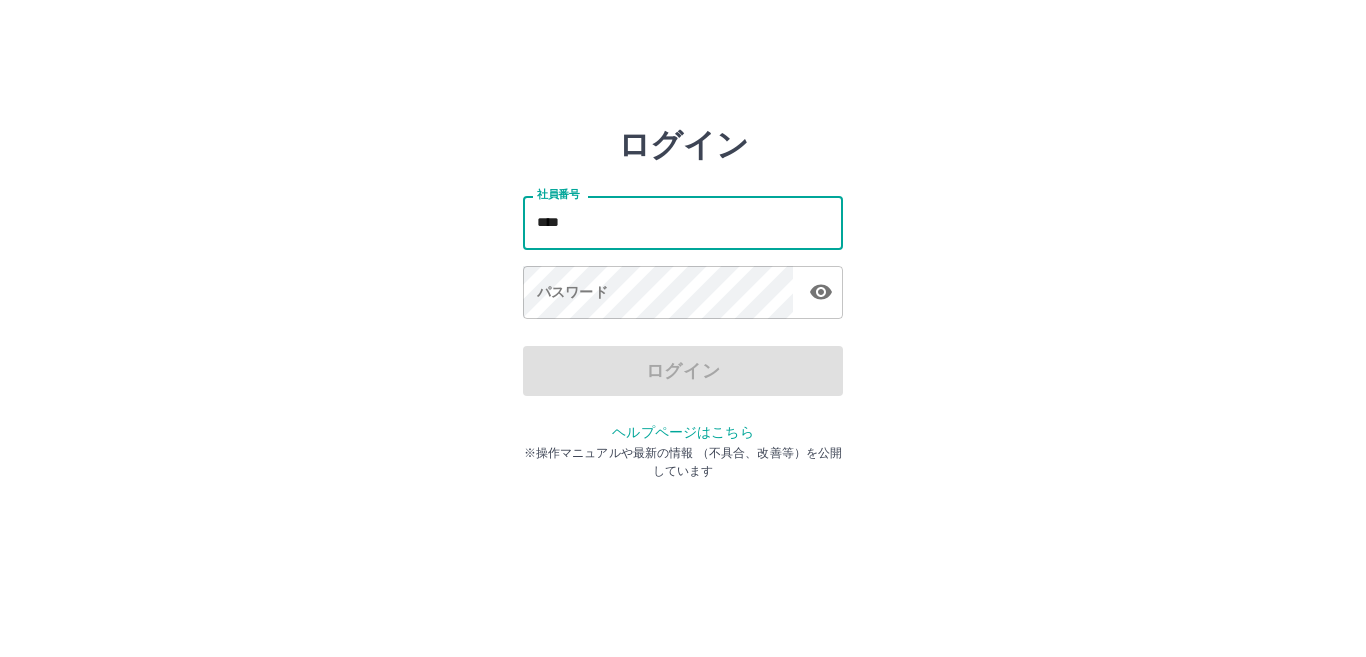 type on "*******" 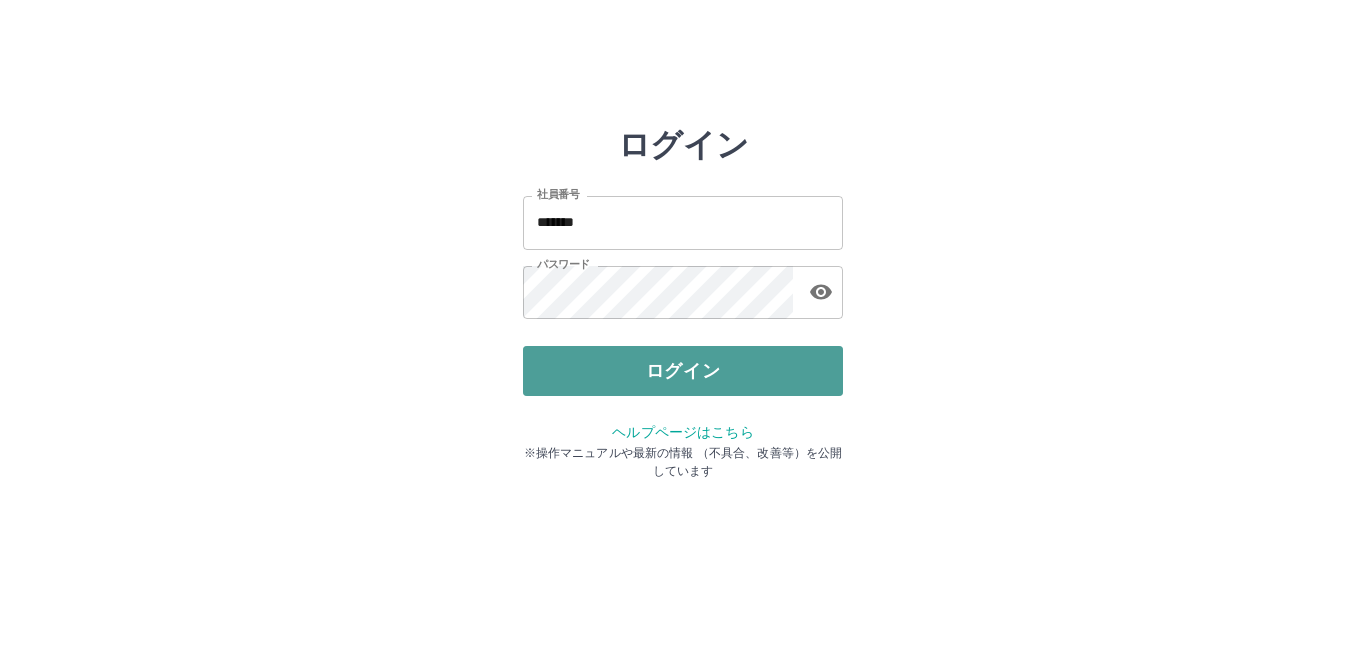 click on "ログイン" at bounding box center [683, 371] 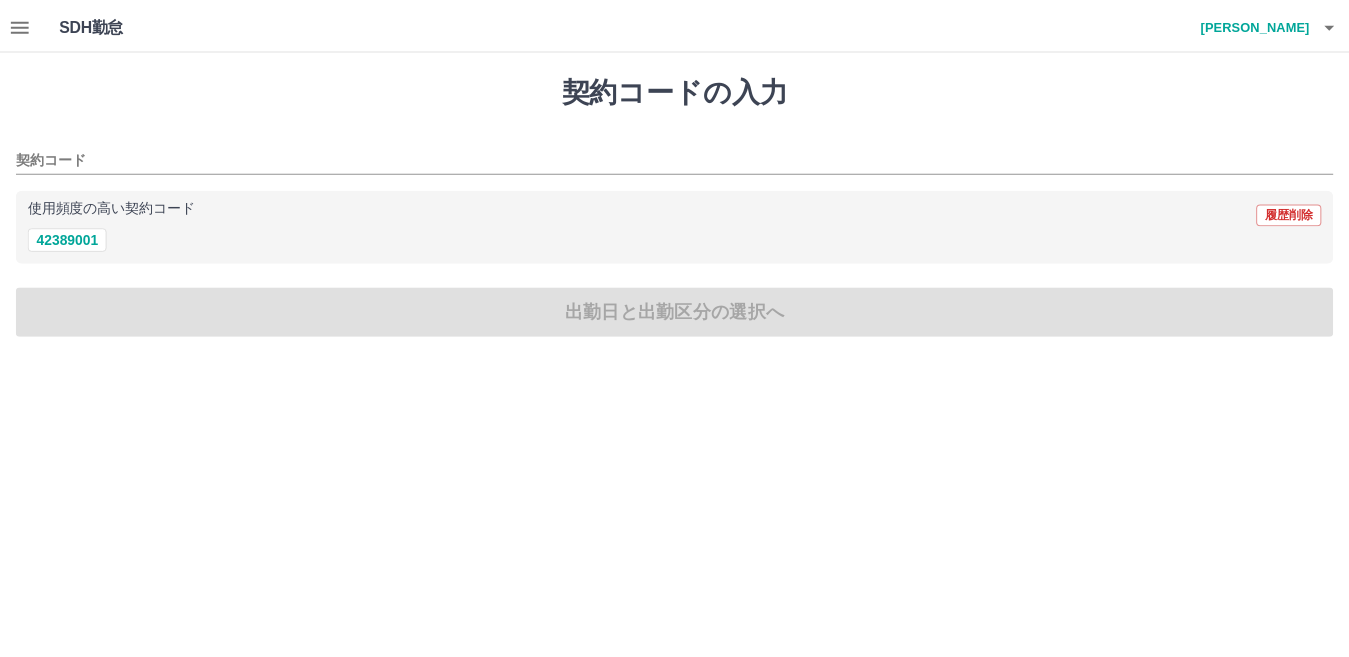 scroll, scrollTop: 0, scrollLeft: 0, axis: both 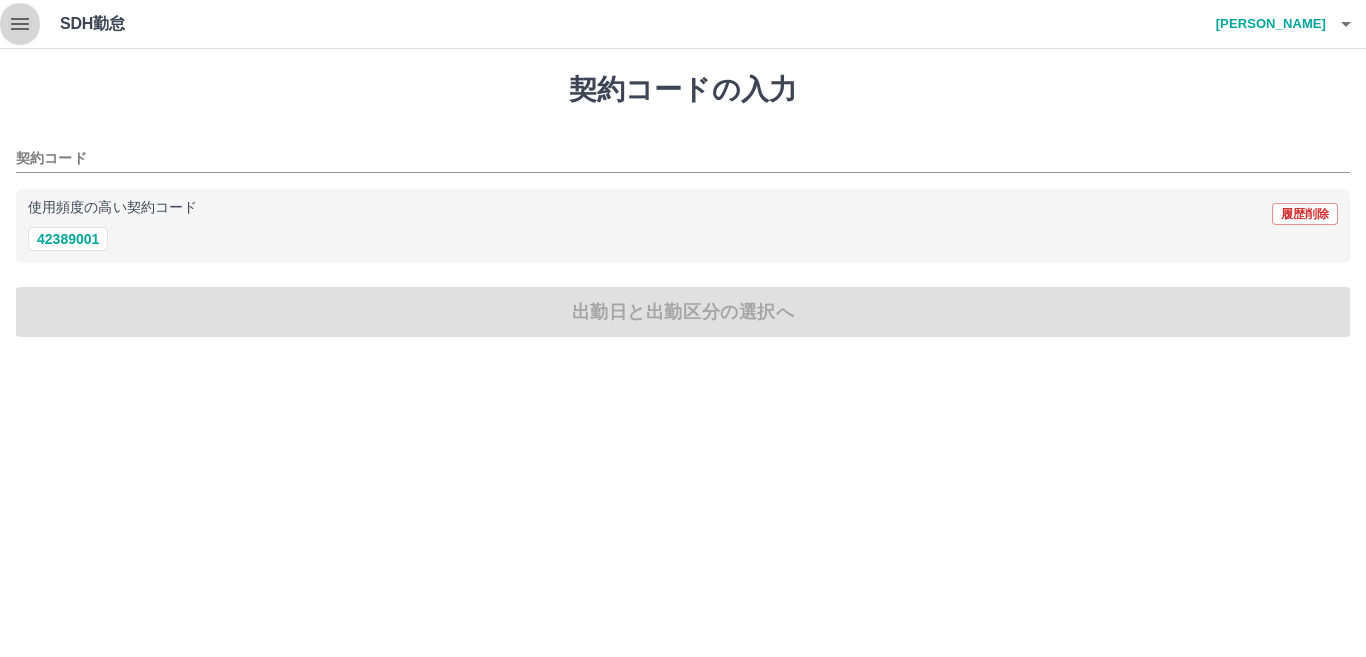 click 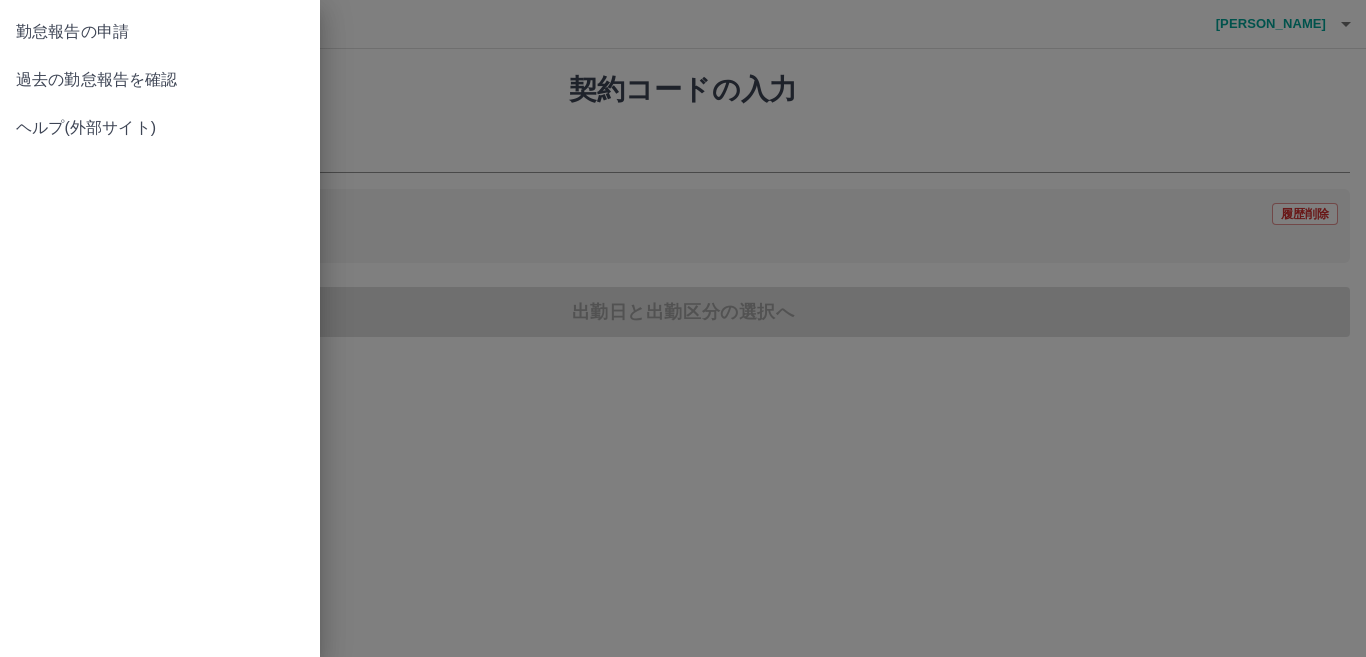 click on "過去の勤怠報告を確認" at bounding box center (160, 80) 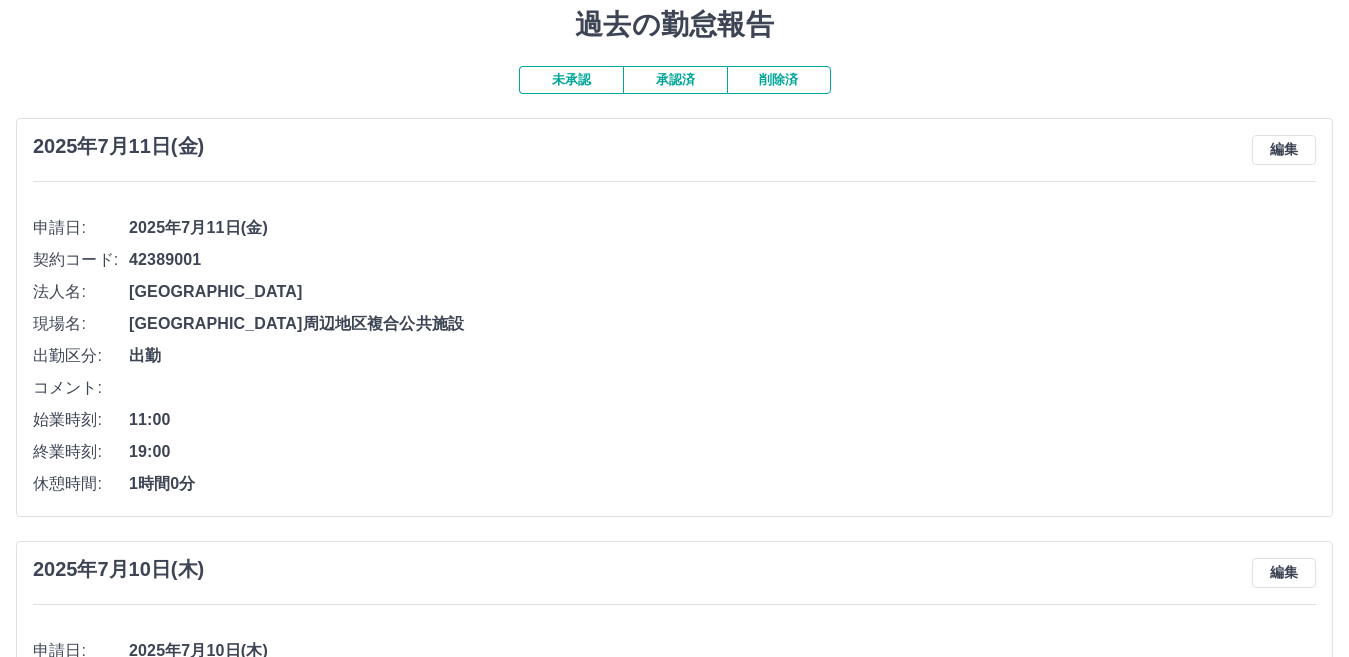 scroll, scrollTop: 100, scrollLeft: 0, axis: vertical 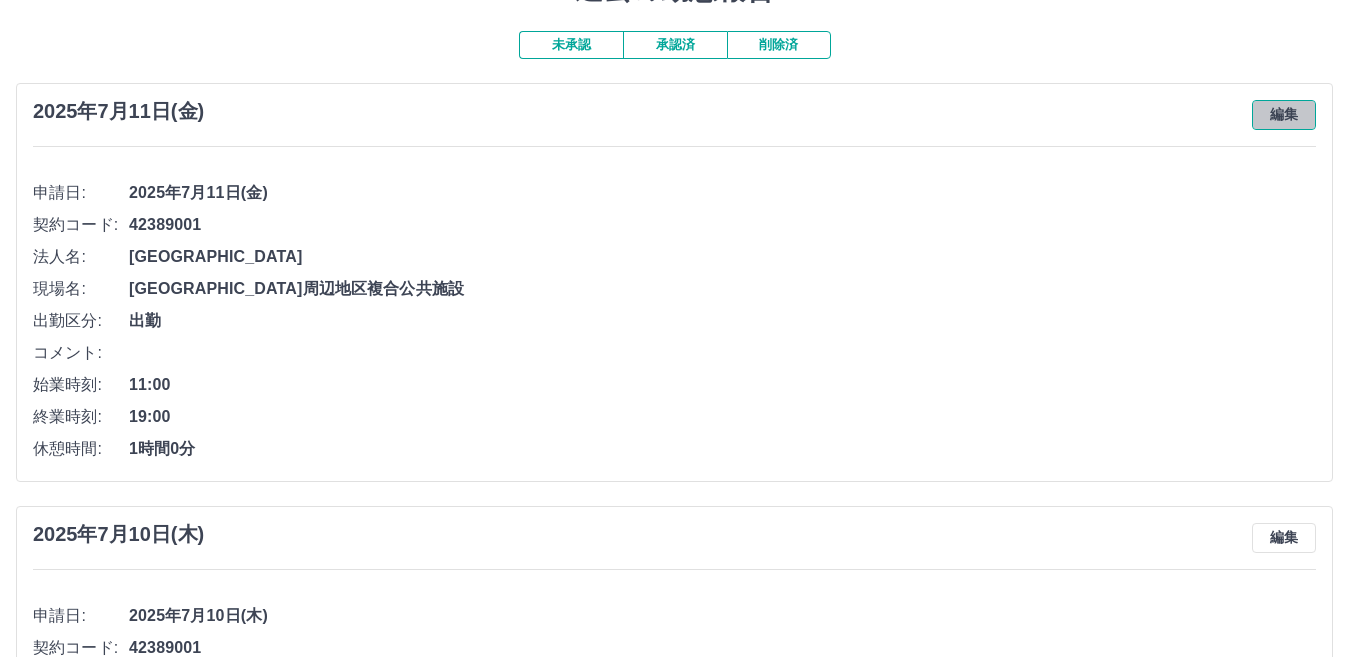 click on "編集" at bounding box center [1284, 115] 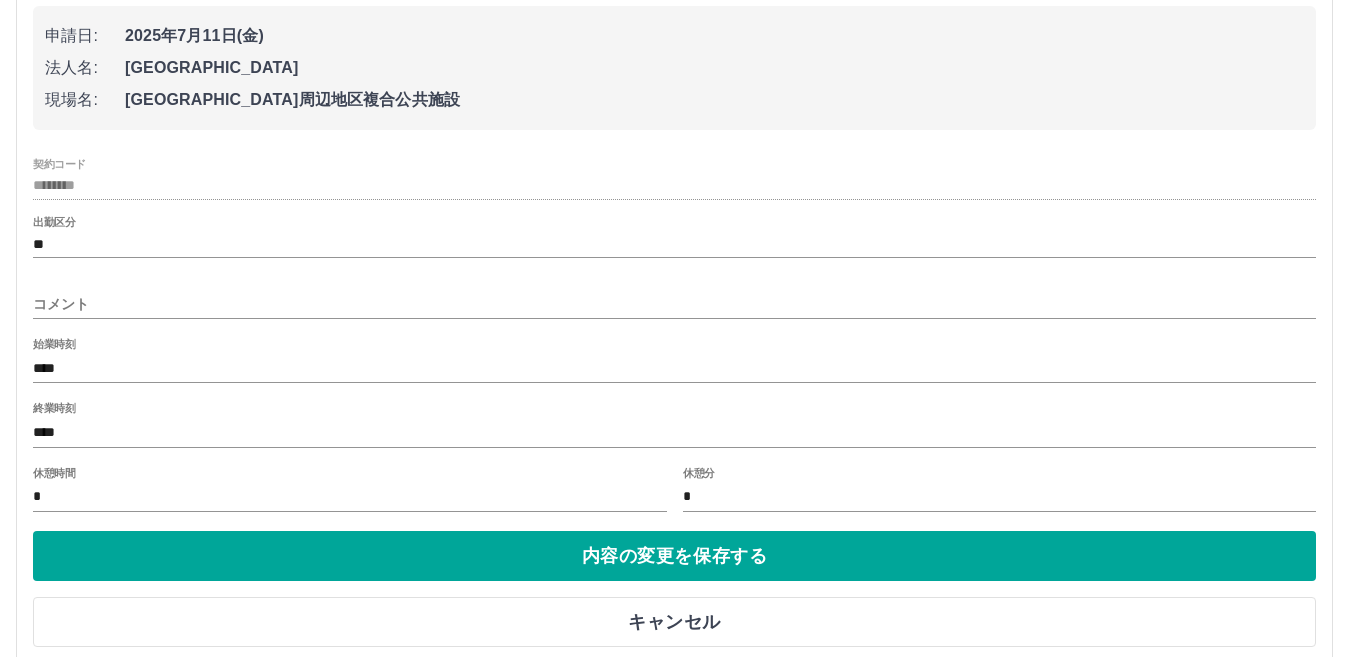 scroll, scrollTop: 300, scrollLeft: 0, axis: vertical 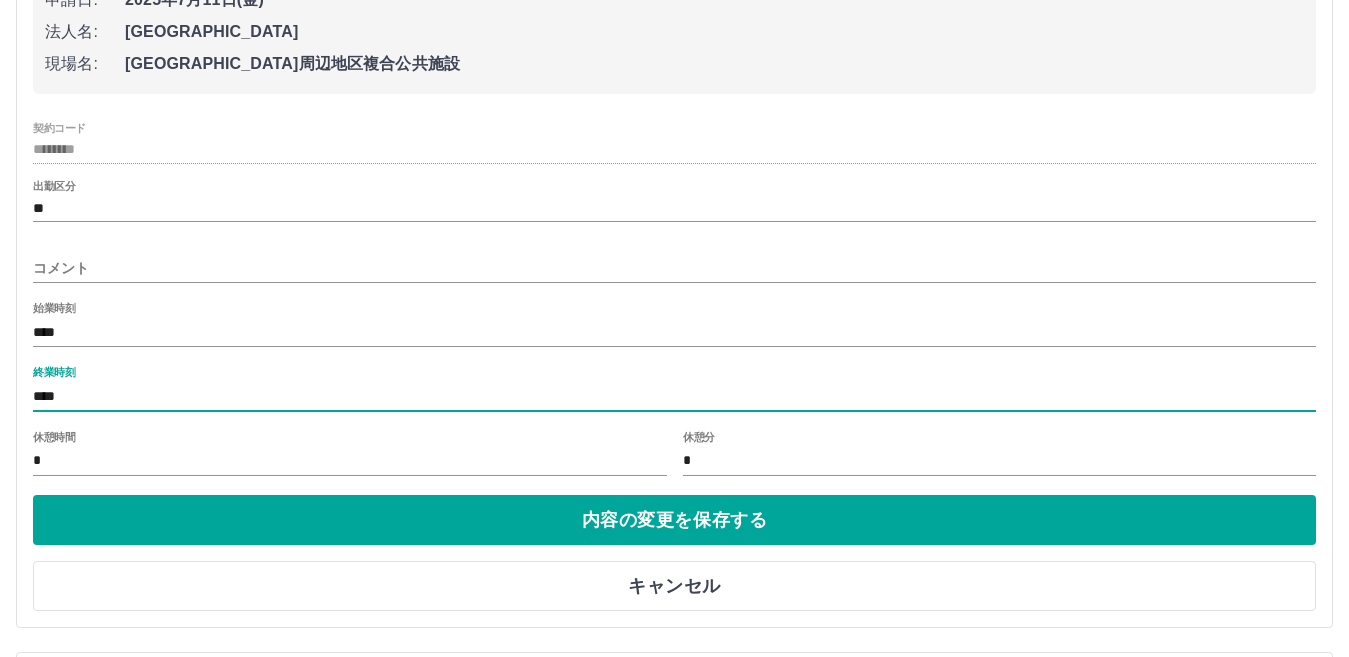 click on "****" at bounding box center [674, 396] 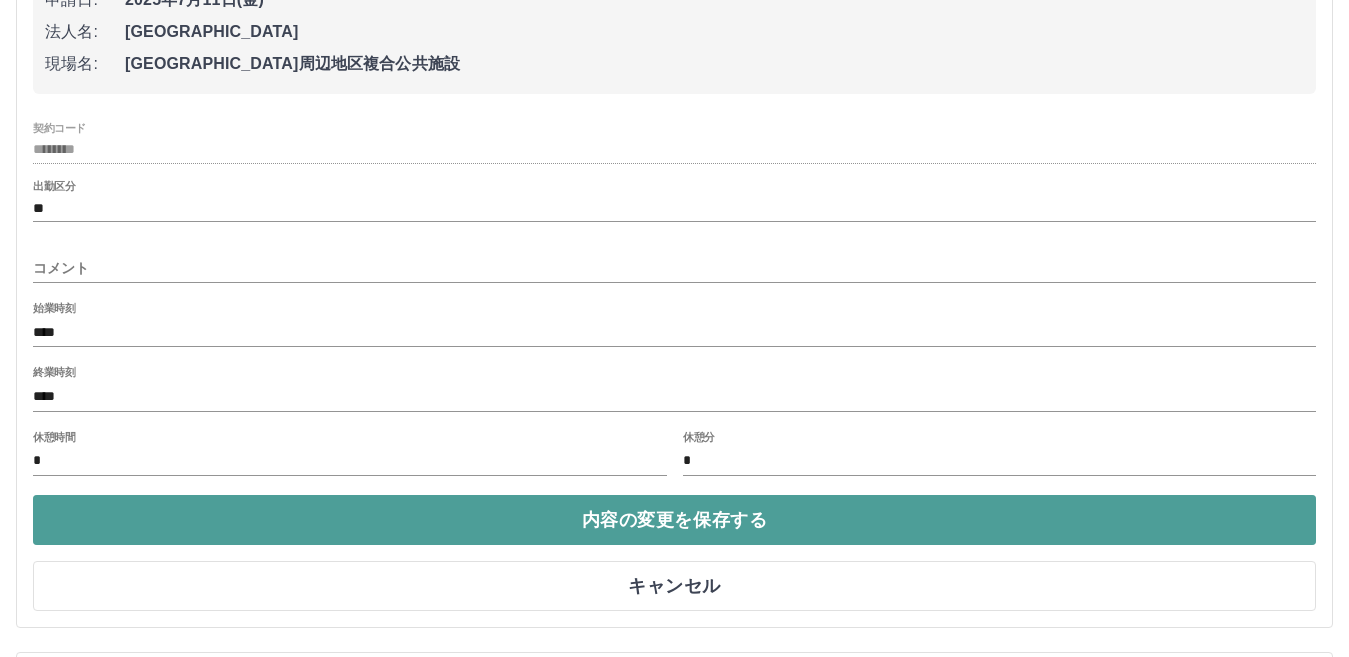 click on "内容の変更を保存する" at bounding box center [674, 520] 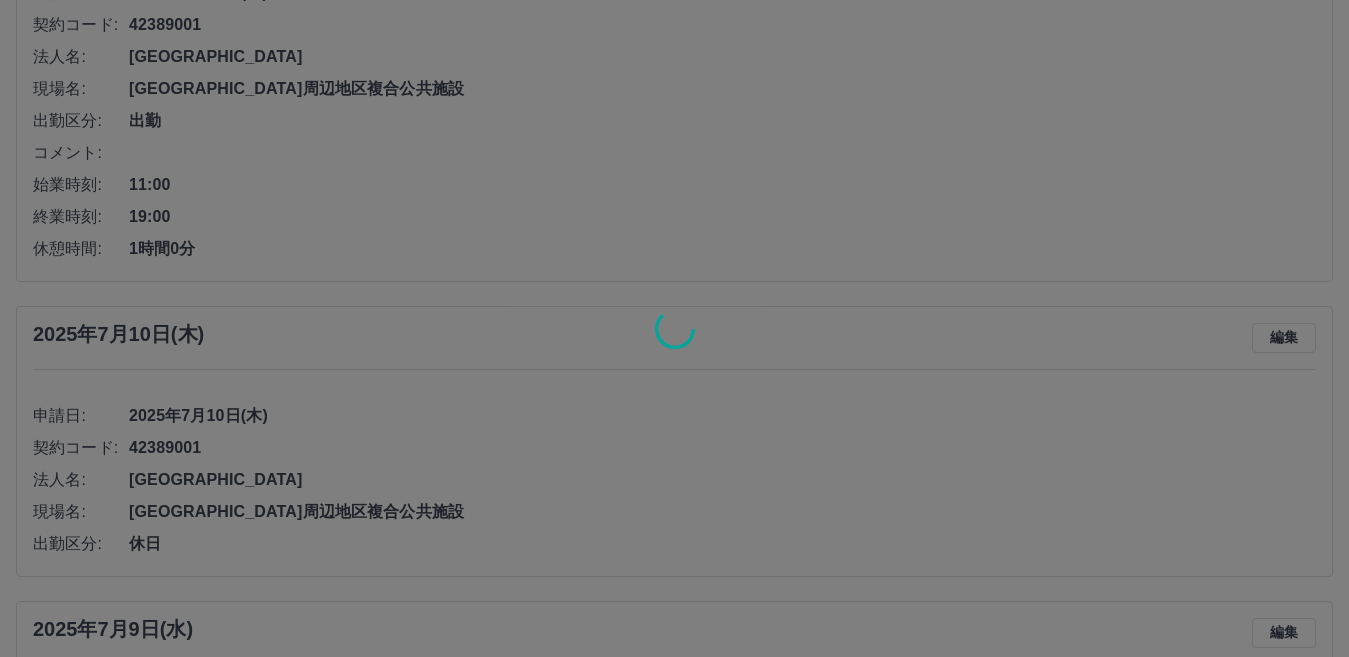 scroll, scrollTop: 307, scrollLeft: 0, axis: vertical 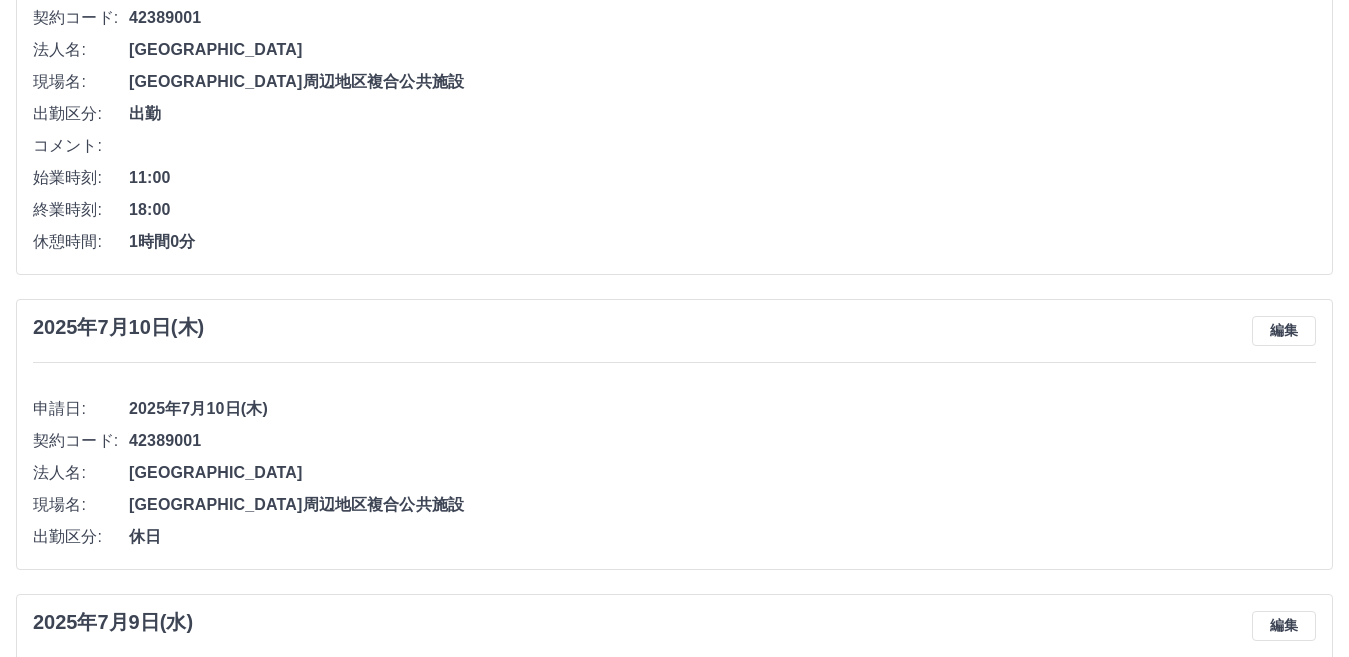 drag, startPoint x: 1172, startPoint y: 0, endPoint x: 999, endPoint y: 72, distance: 187.38463 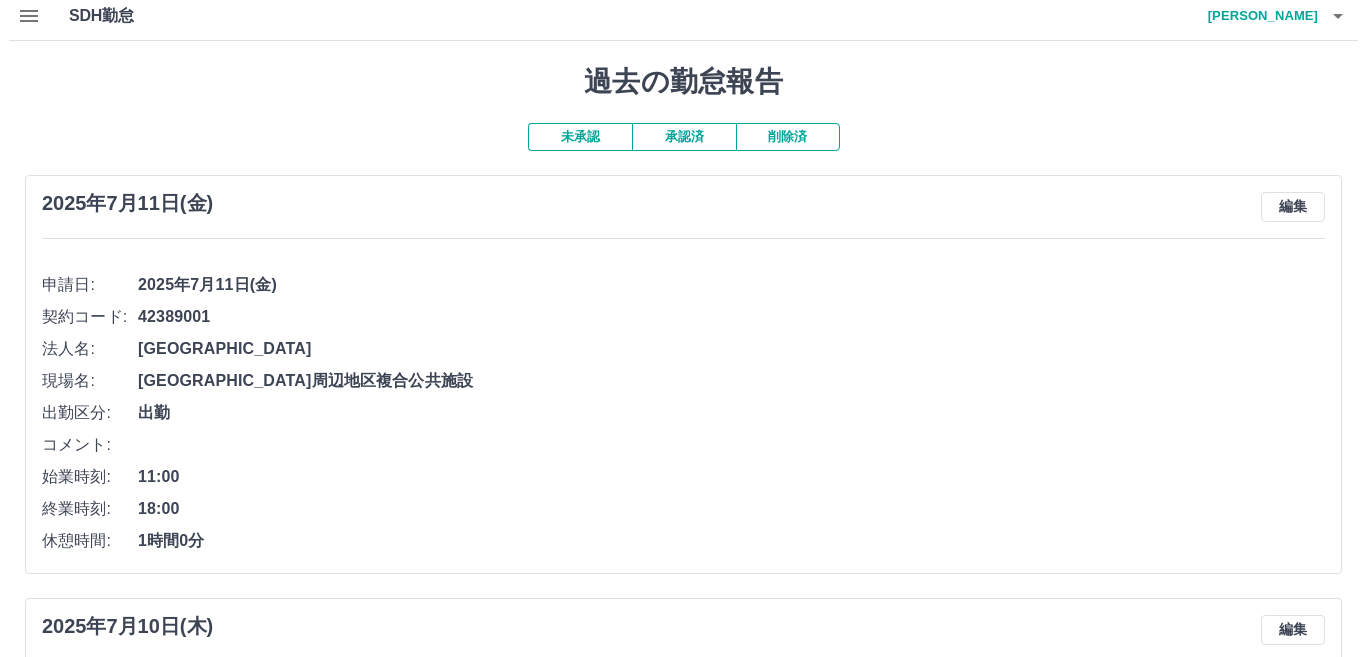 scroll, scrollTop: 0, scrollLeft: 0, axis: both 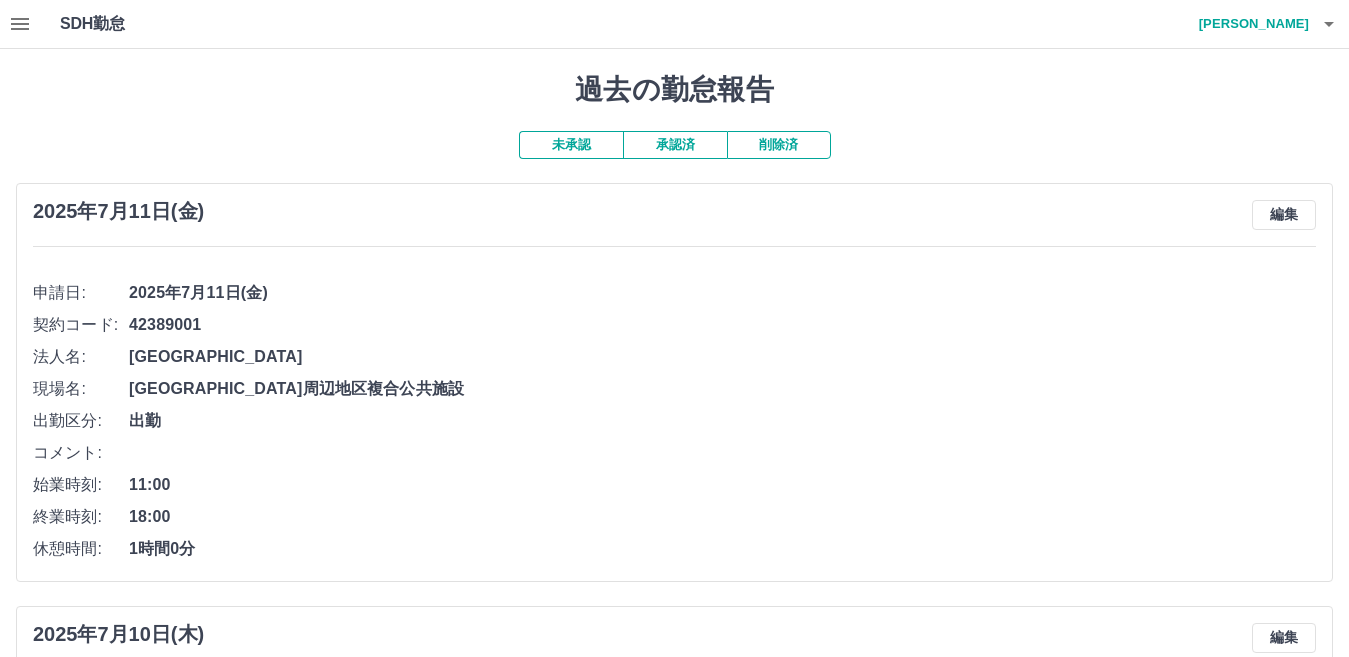 click 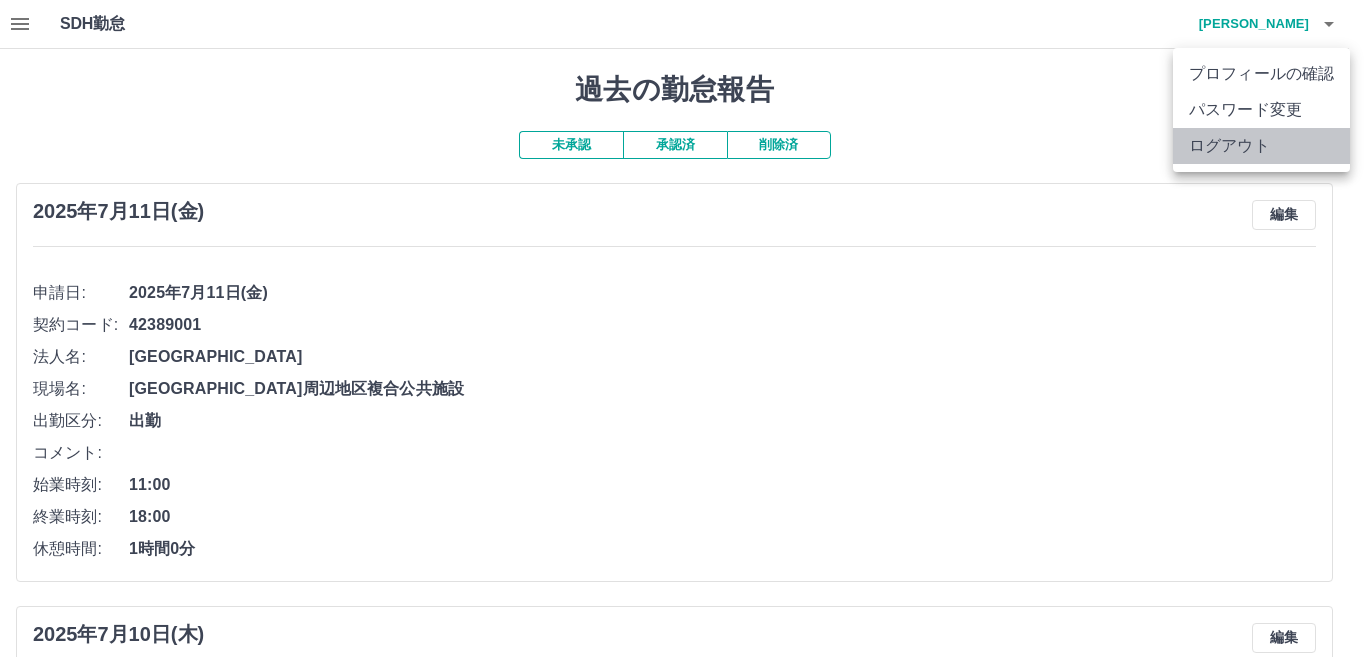 click on "ログアウト" at bounding box center (1261, 146) 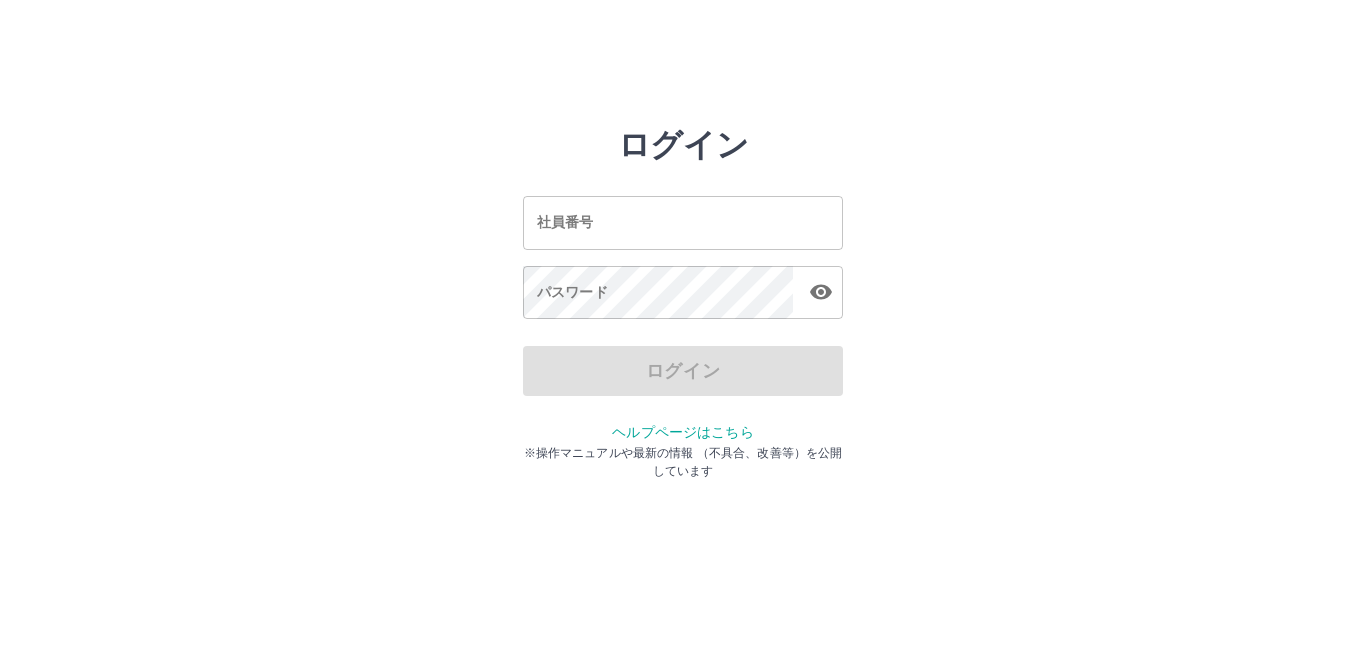 scroll, scrollTop: 0, scrollLeft: 0, axis: both 